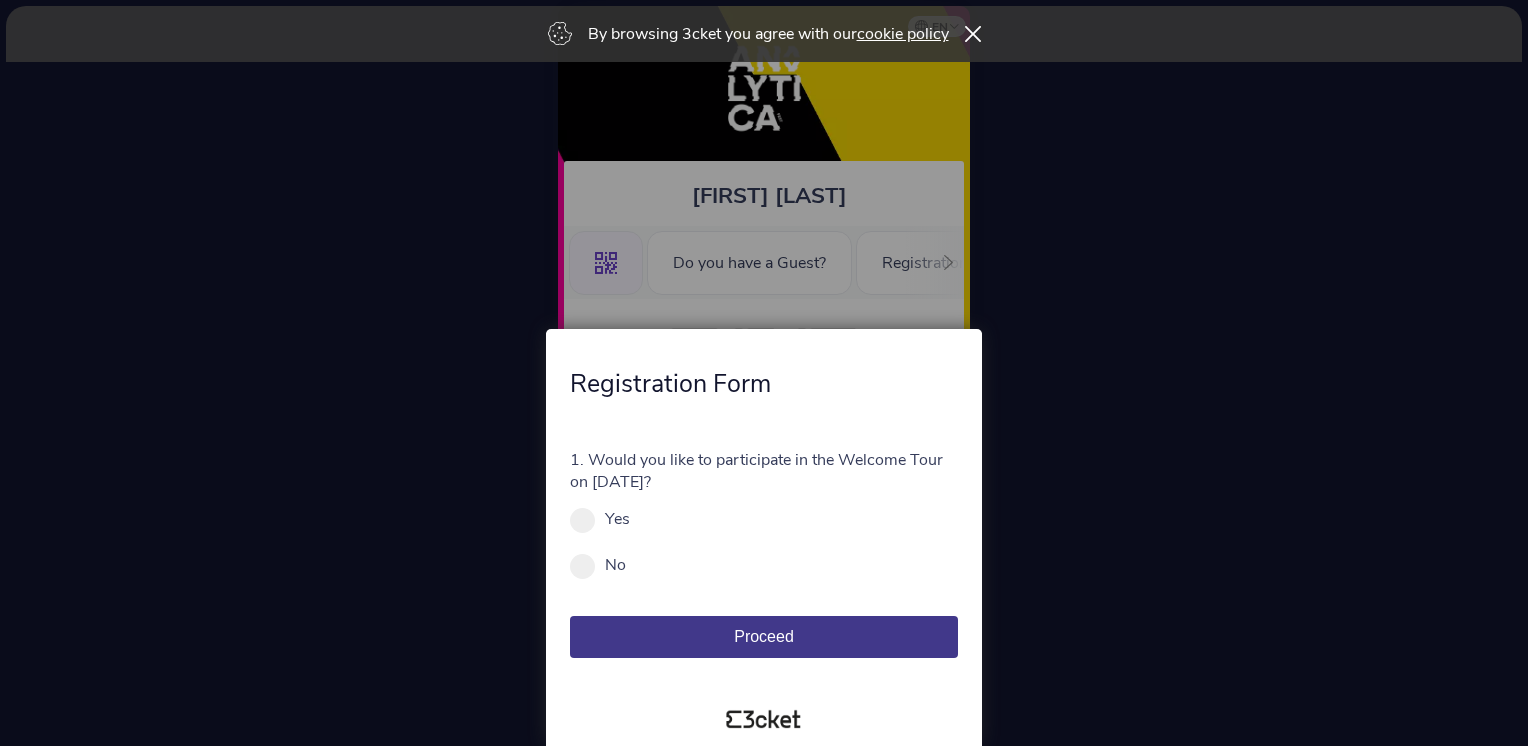 scroll, scrollTop: 0, scrollLeft: 0, axis: both 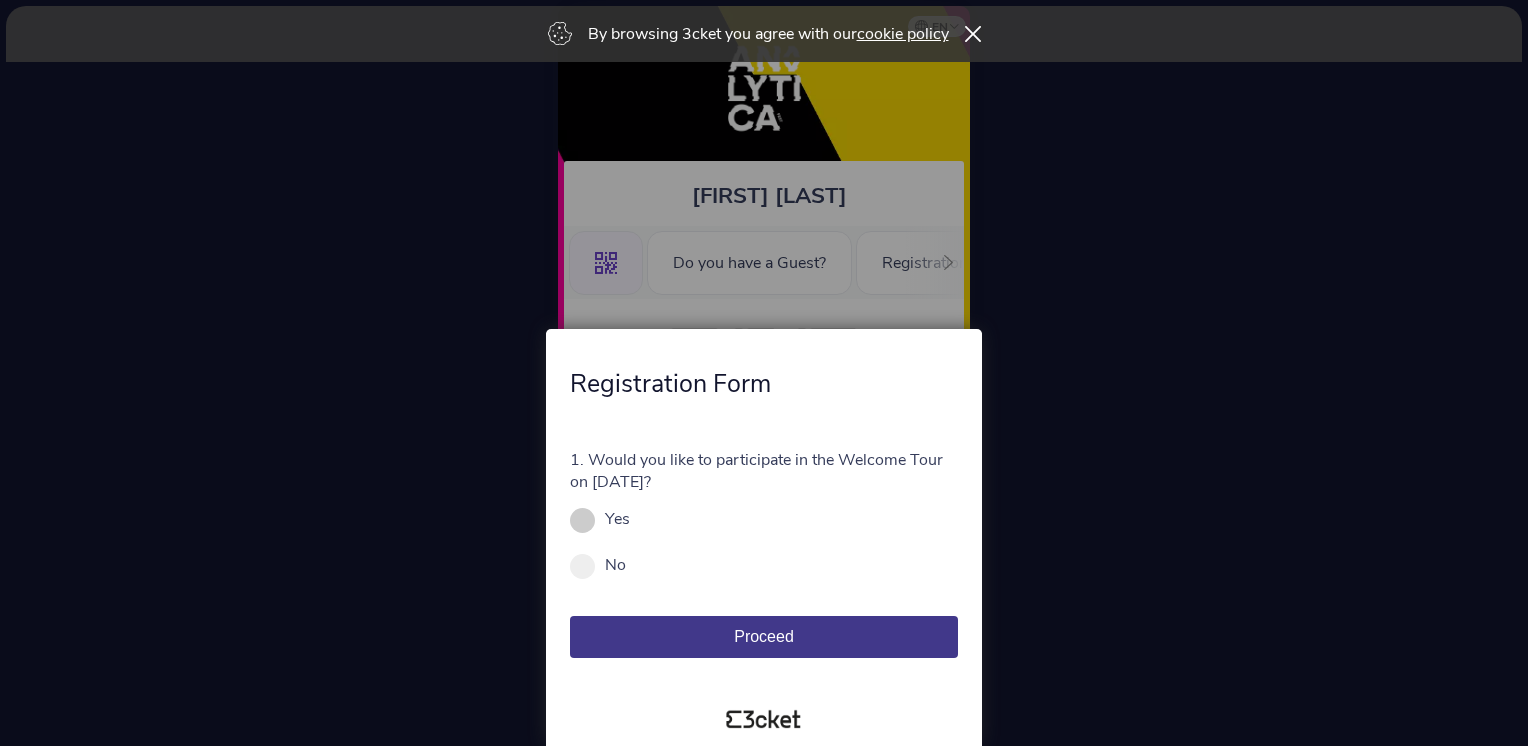 click at bounding box center (582, 520) 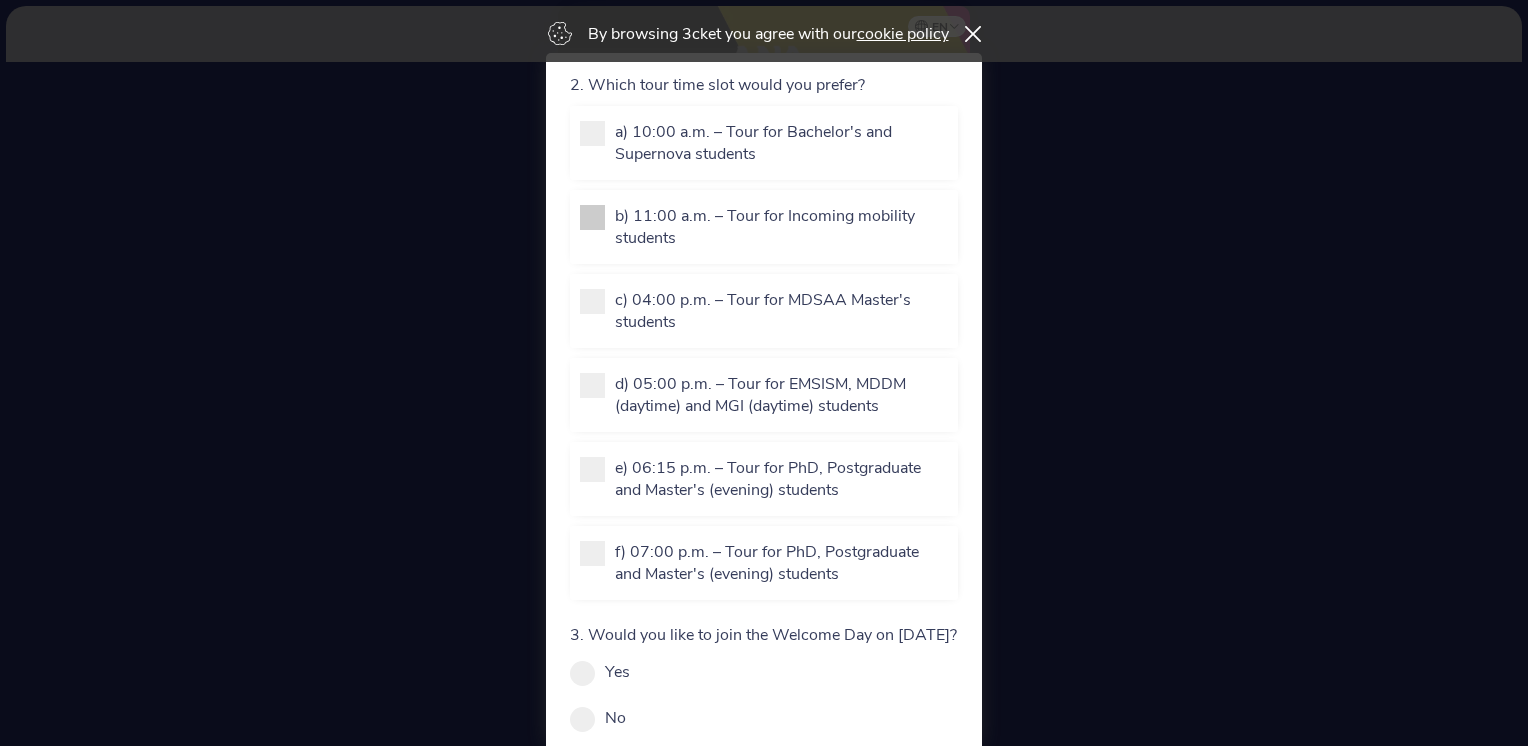 scroll, scrollTop: 300, scrollLeft: 0, axis: vertical 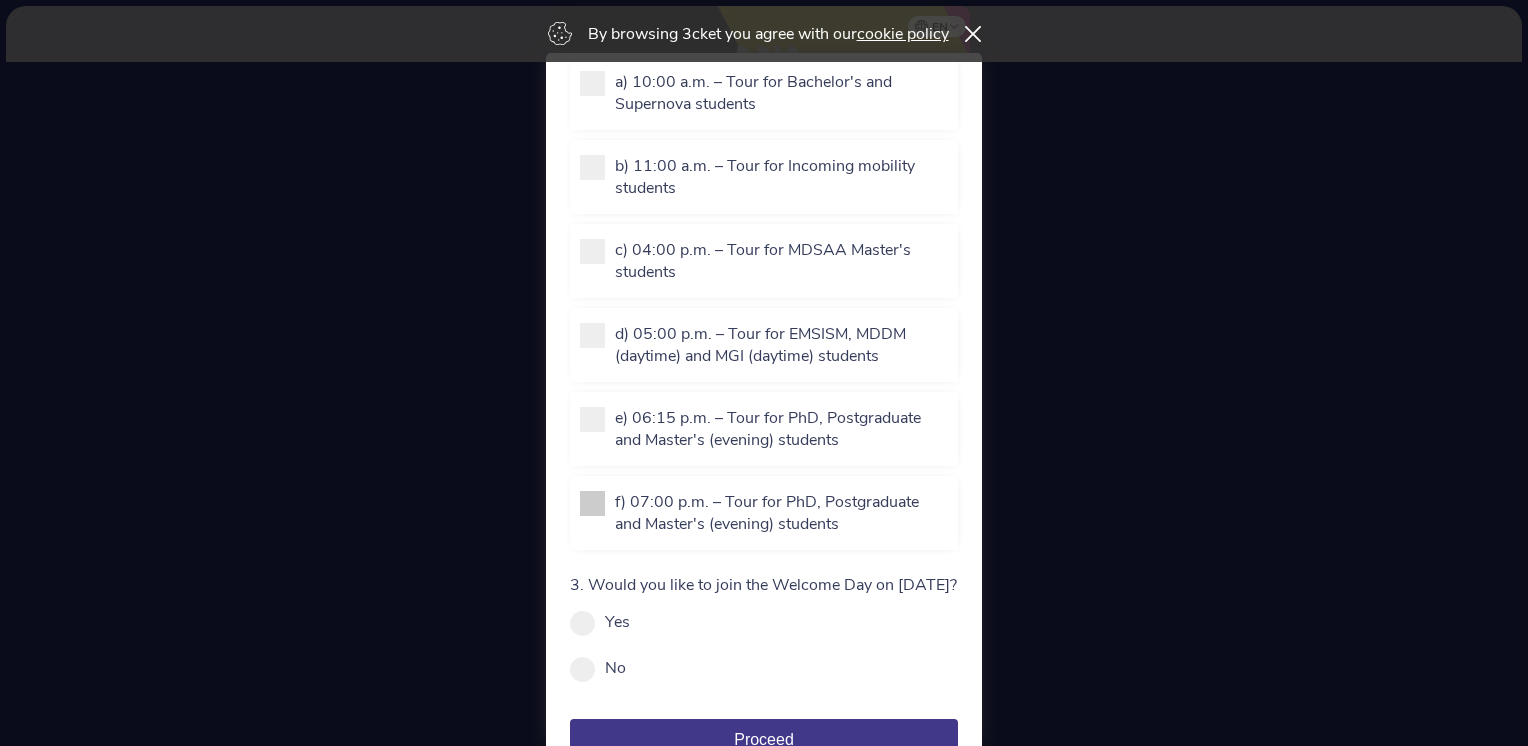 click at bounding box center [592, 503] 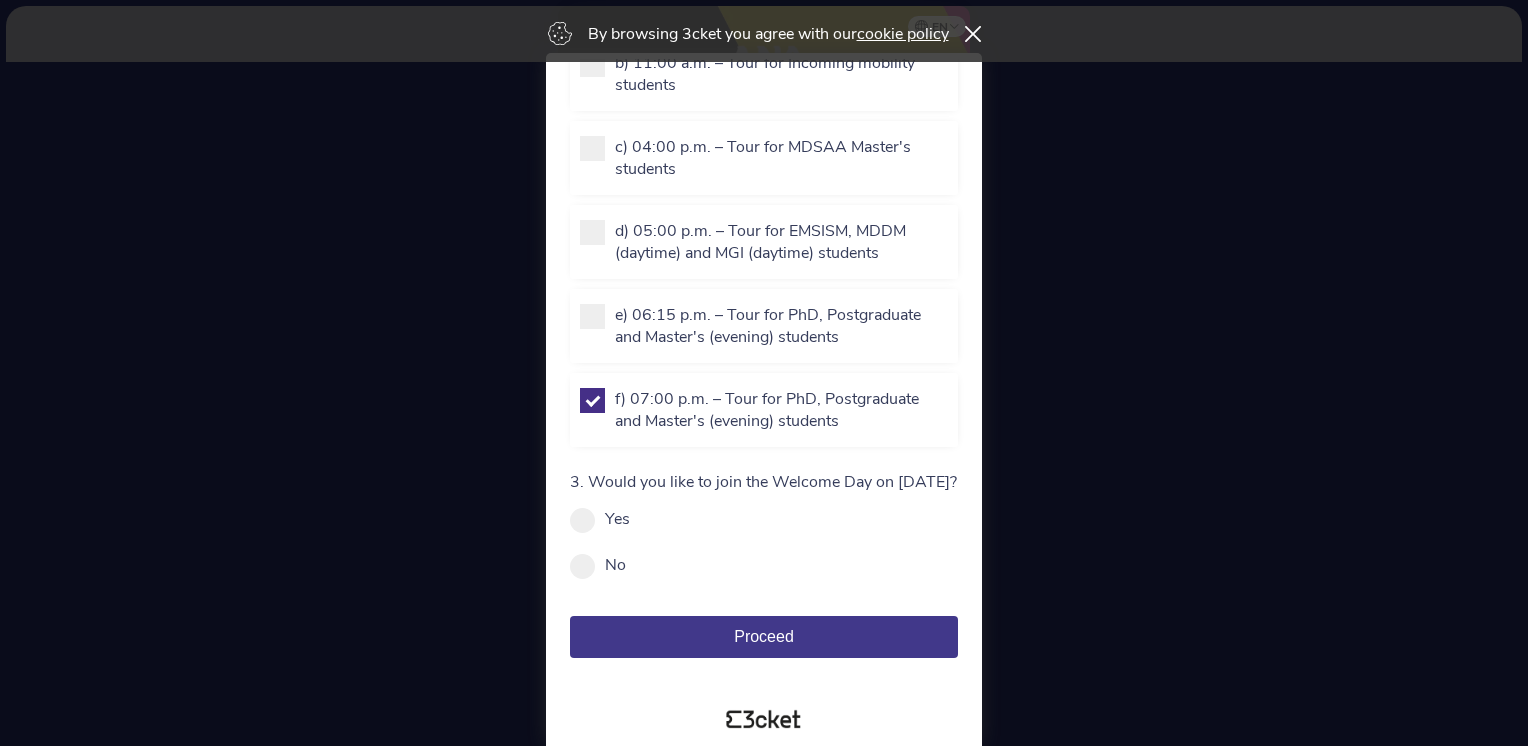 scroll, scrollTop: 416, scrollLeft: 0, axis: vertical 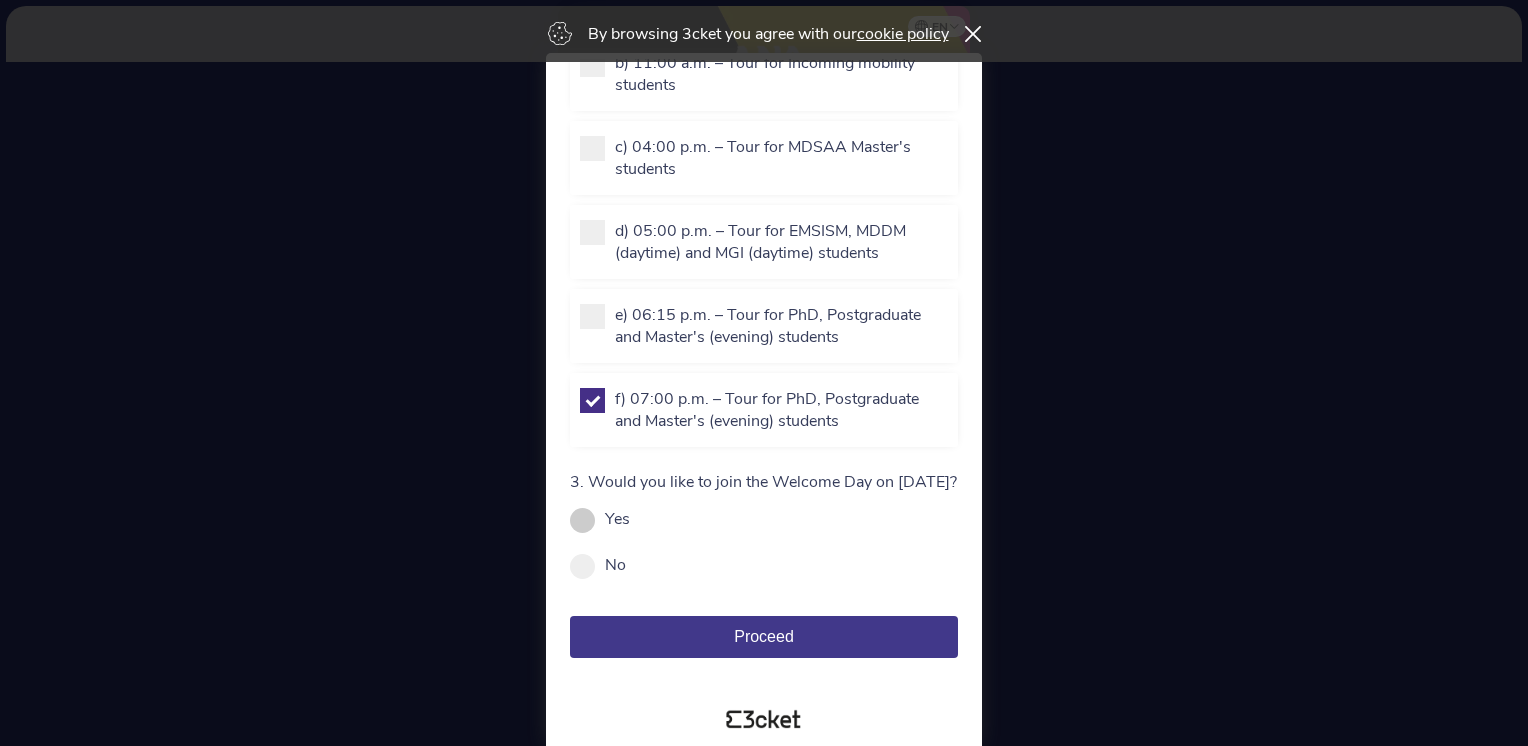 click at bounding box center (582, 520) 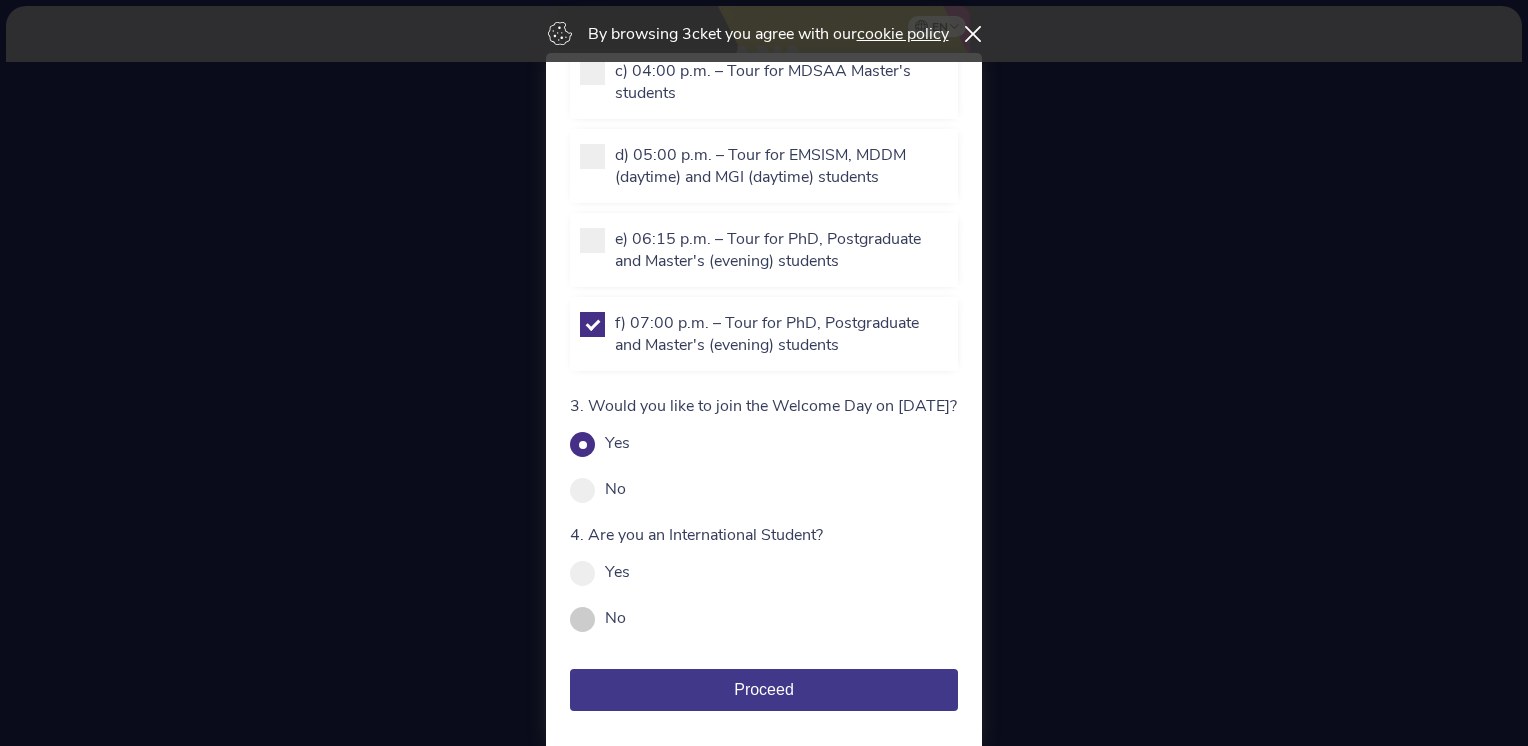 scroll, scrollTop: 544, scrollLeft: 0, axis: vertical 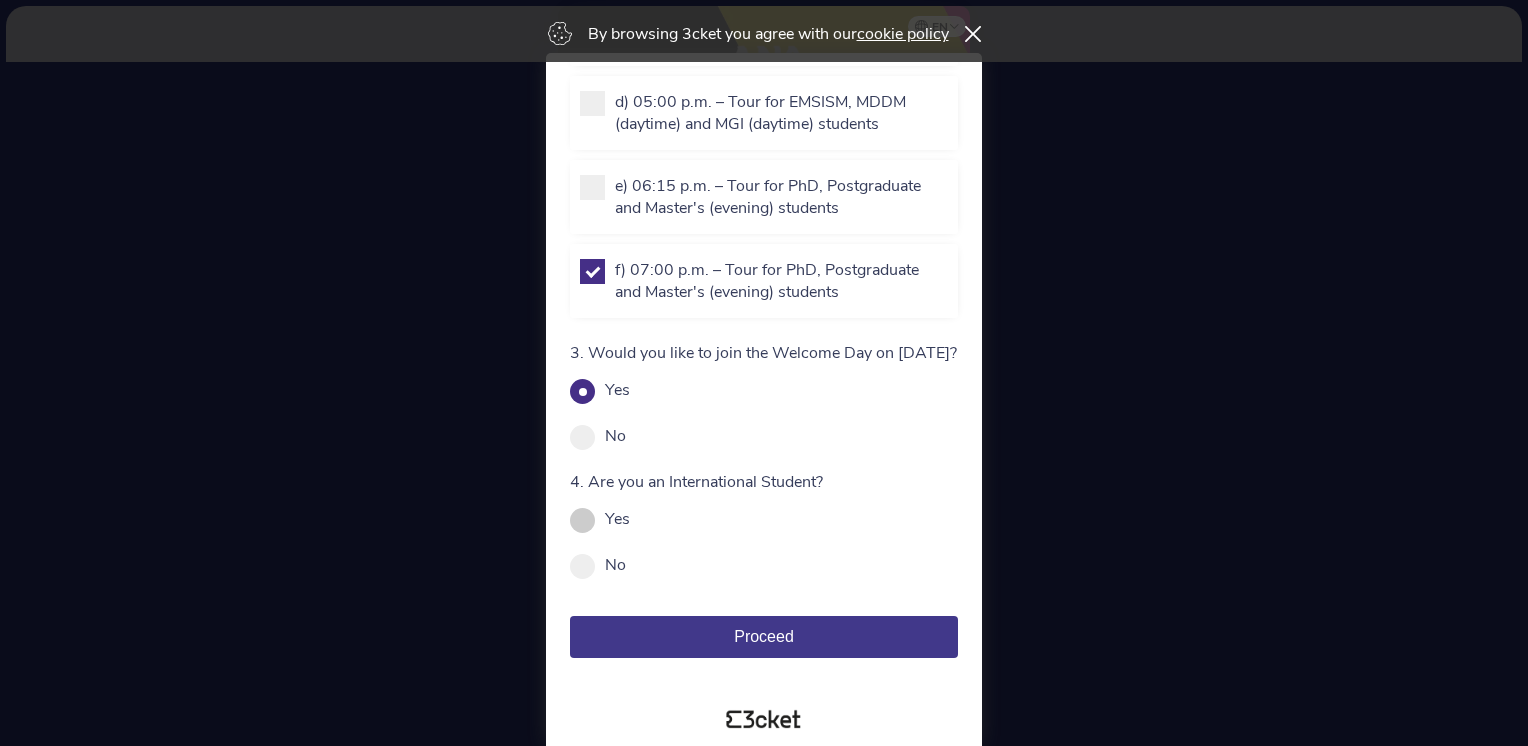 click at bounding box center [582, 520] 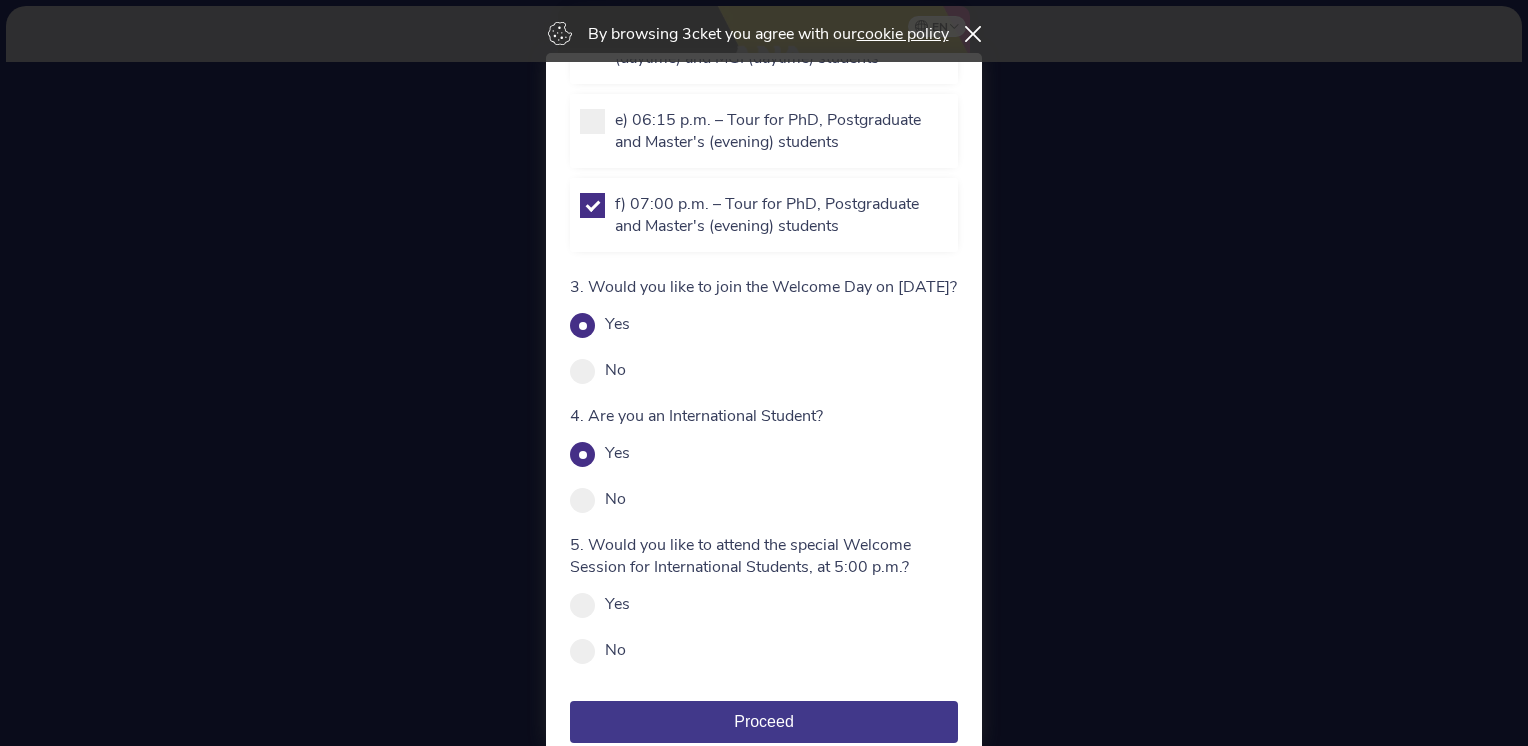 scroll, scrollTop: 694, scrollLeft: 0, axis: vertical 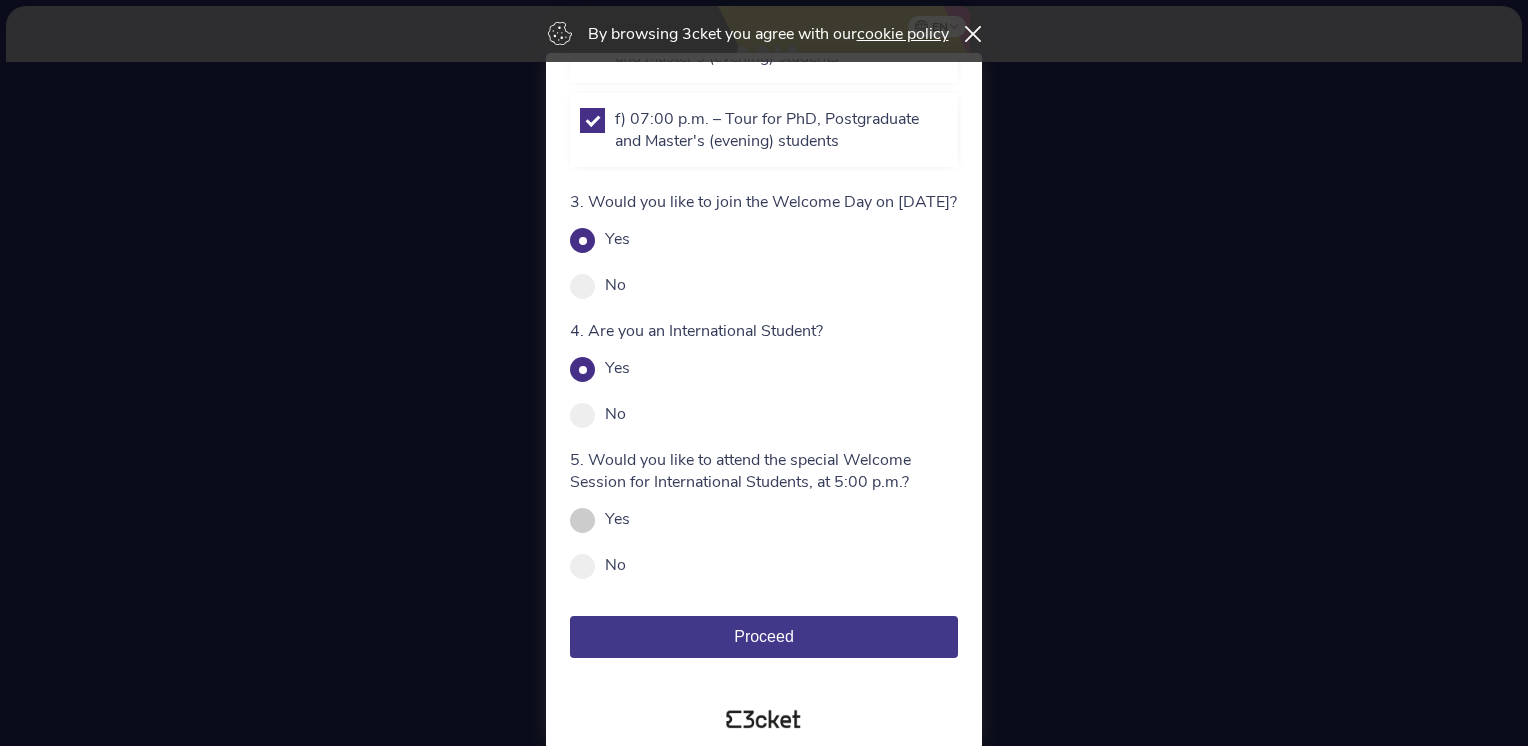 click at bounding box center (582, 520) 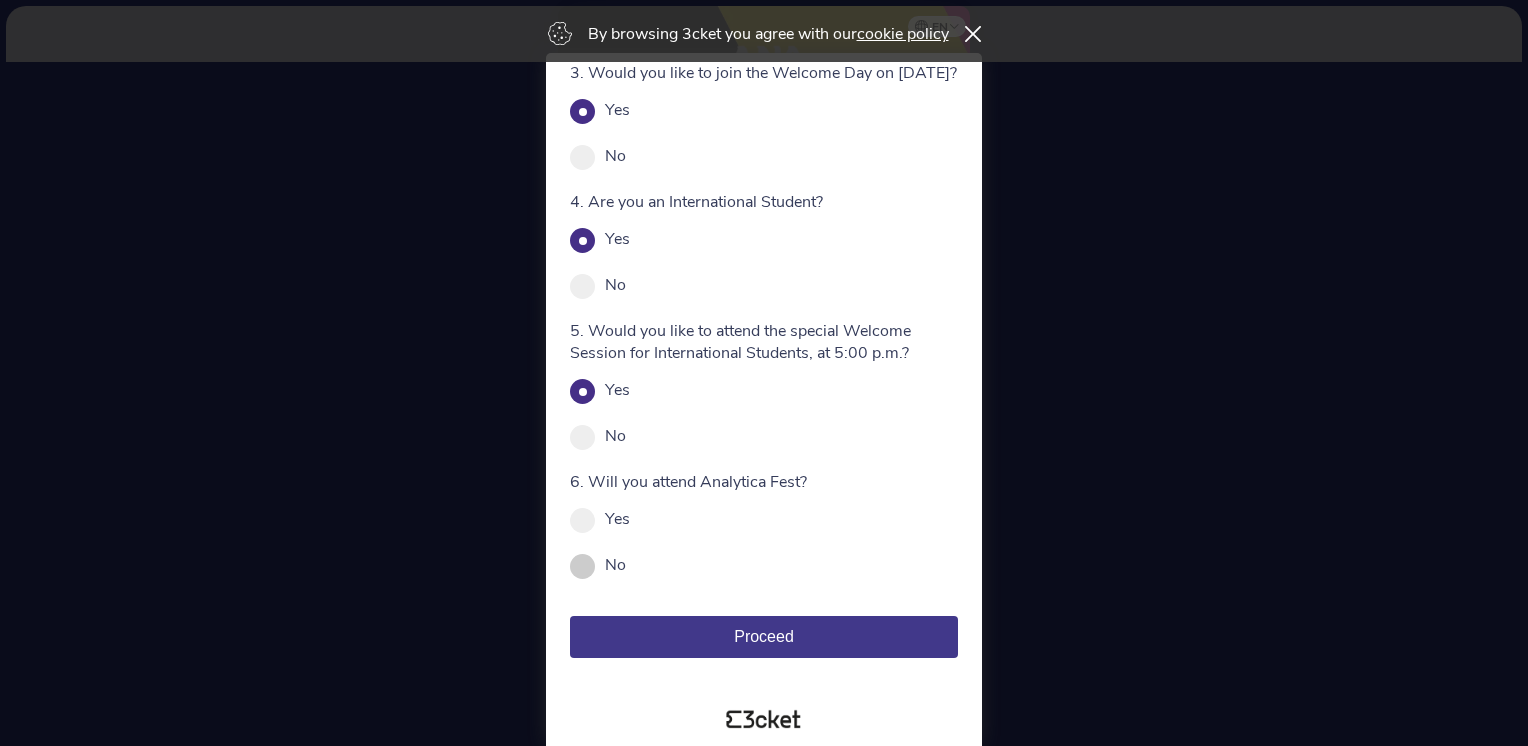 scroll, scrollTop: 822, scrollLeft: 0, axis: vertical 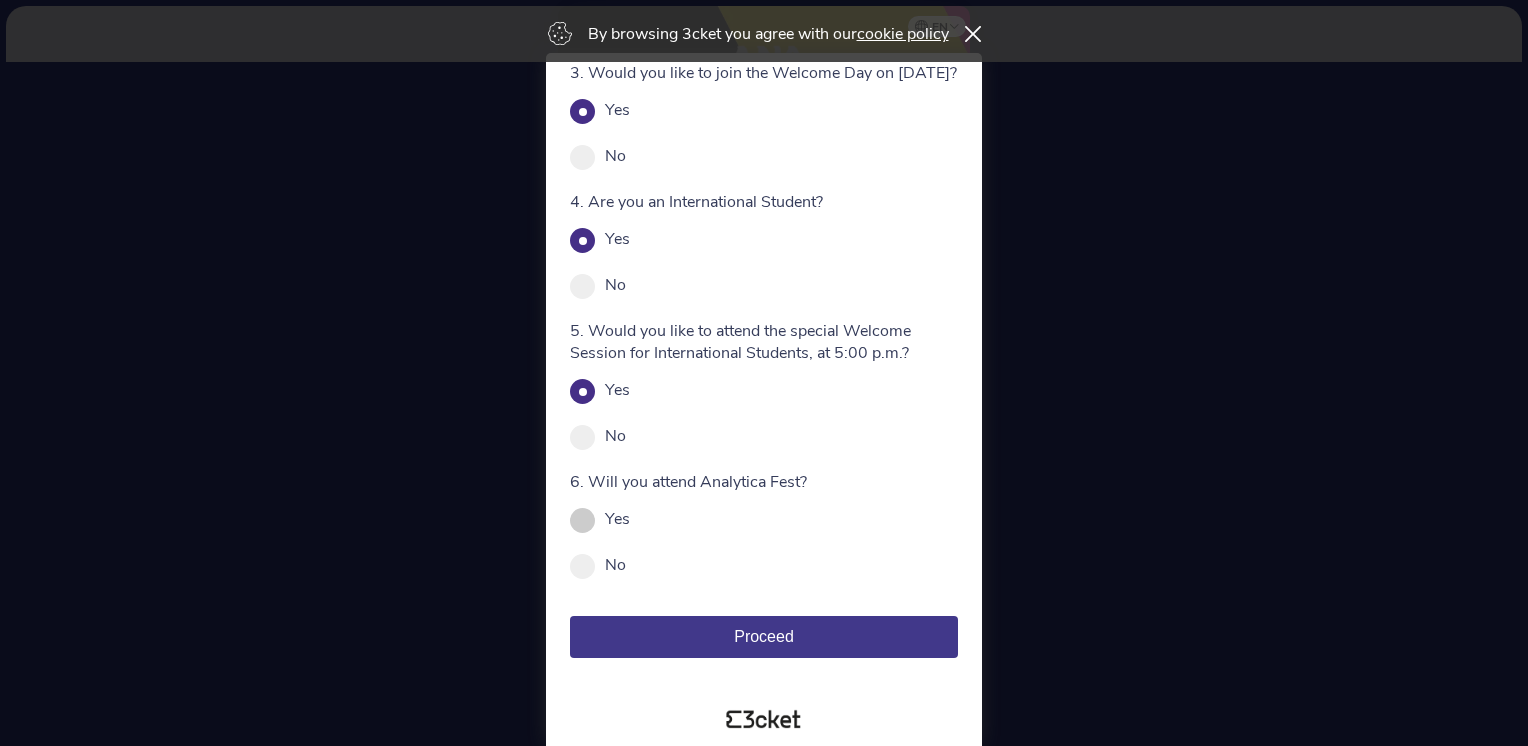 click at bounding box center [582, 520] 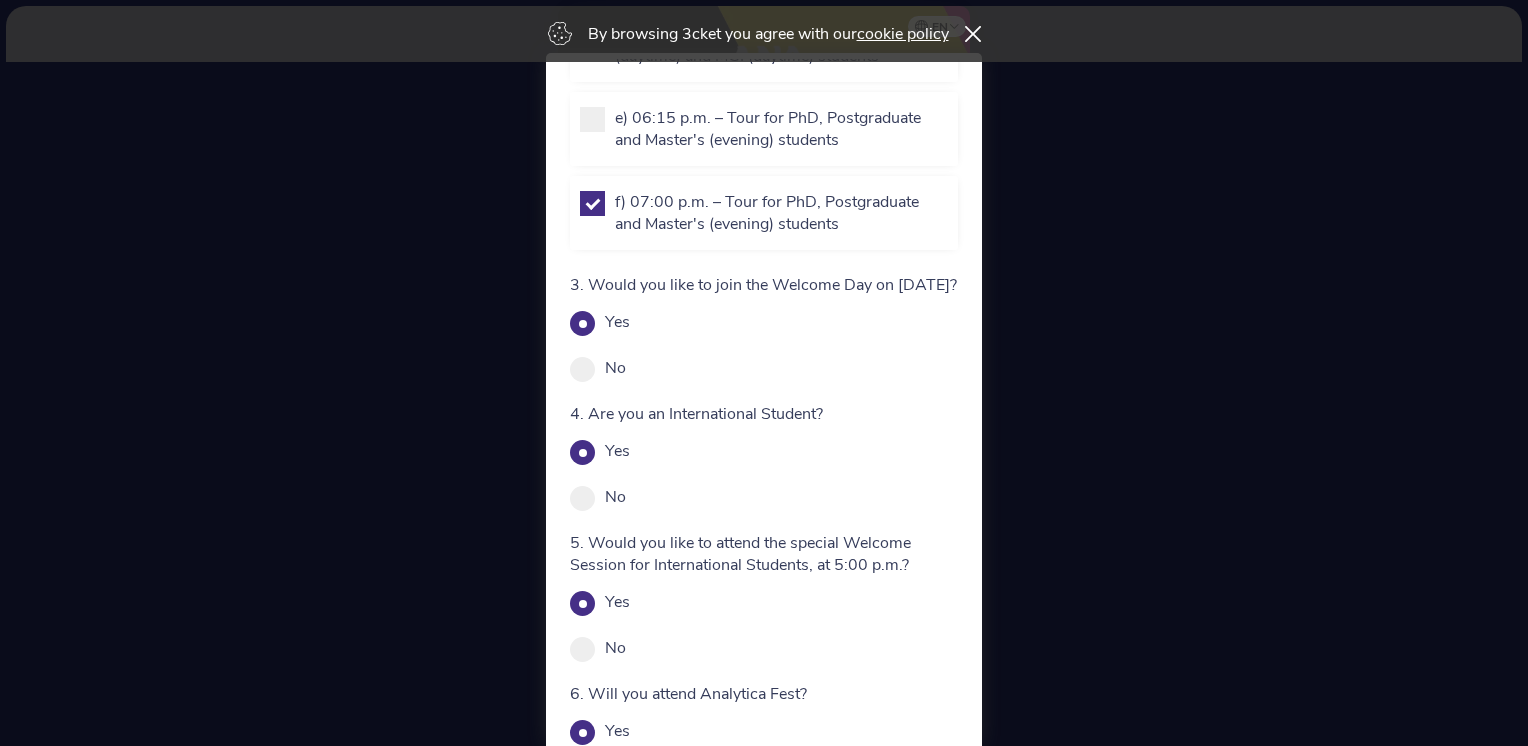 scroll, scrollTop: 822, scrollLeft: 0, axis: vertical 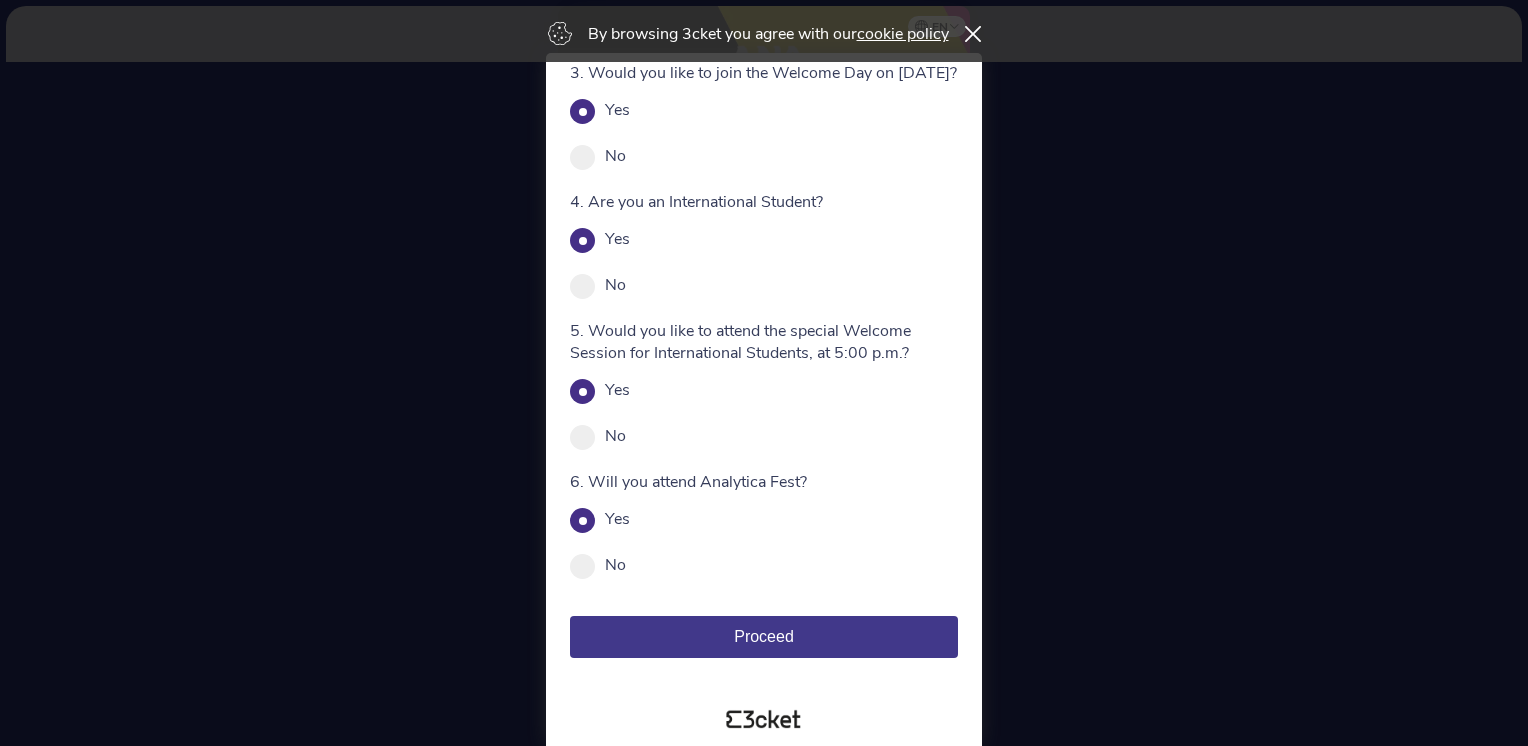click on "Proceed" at bounding box center (764, 636) 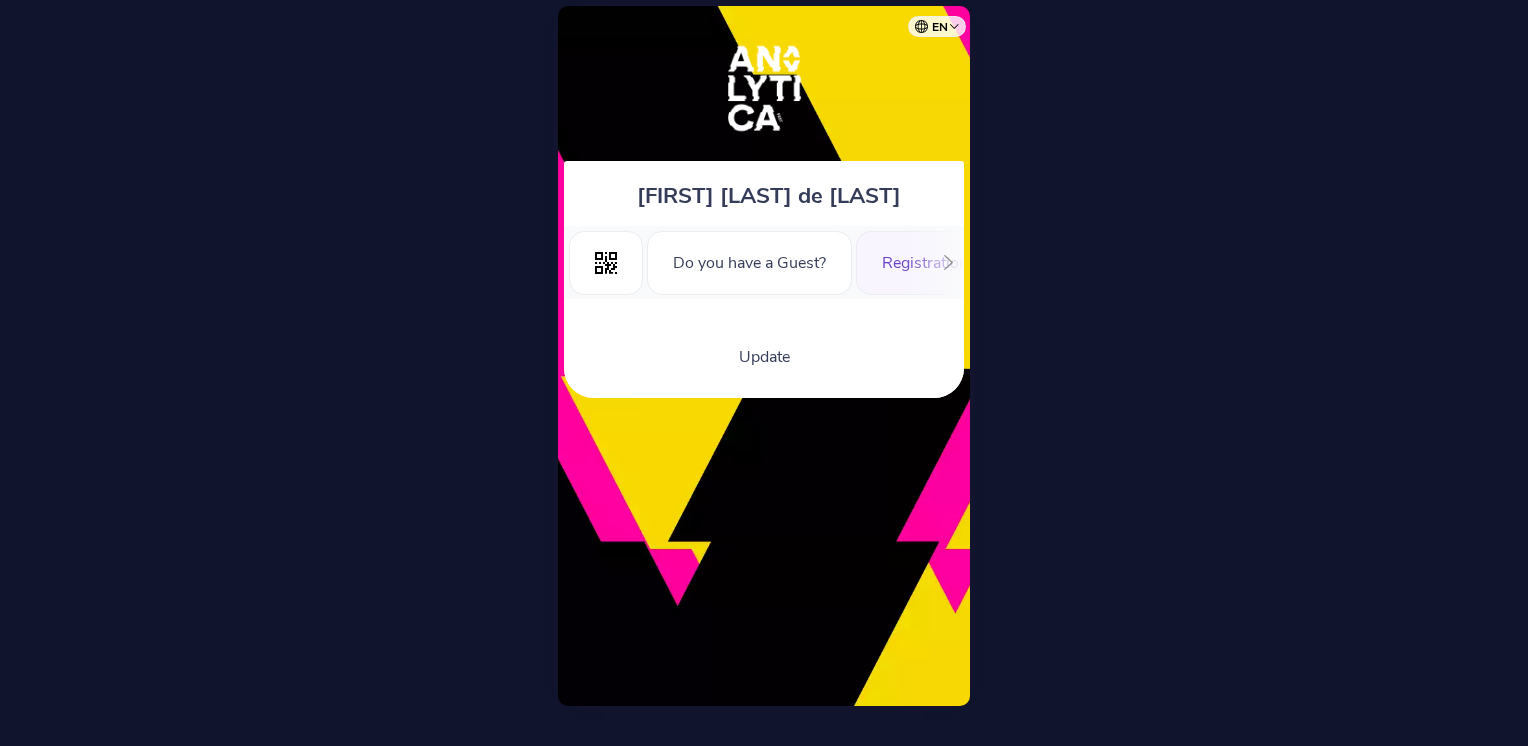 scroll, scrollTop: 0, scrollLeft: 0, axis: both 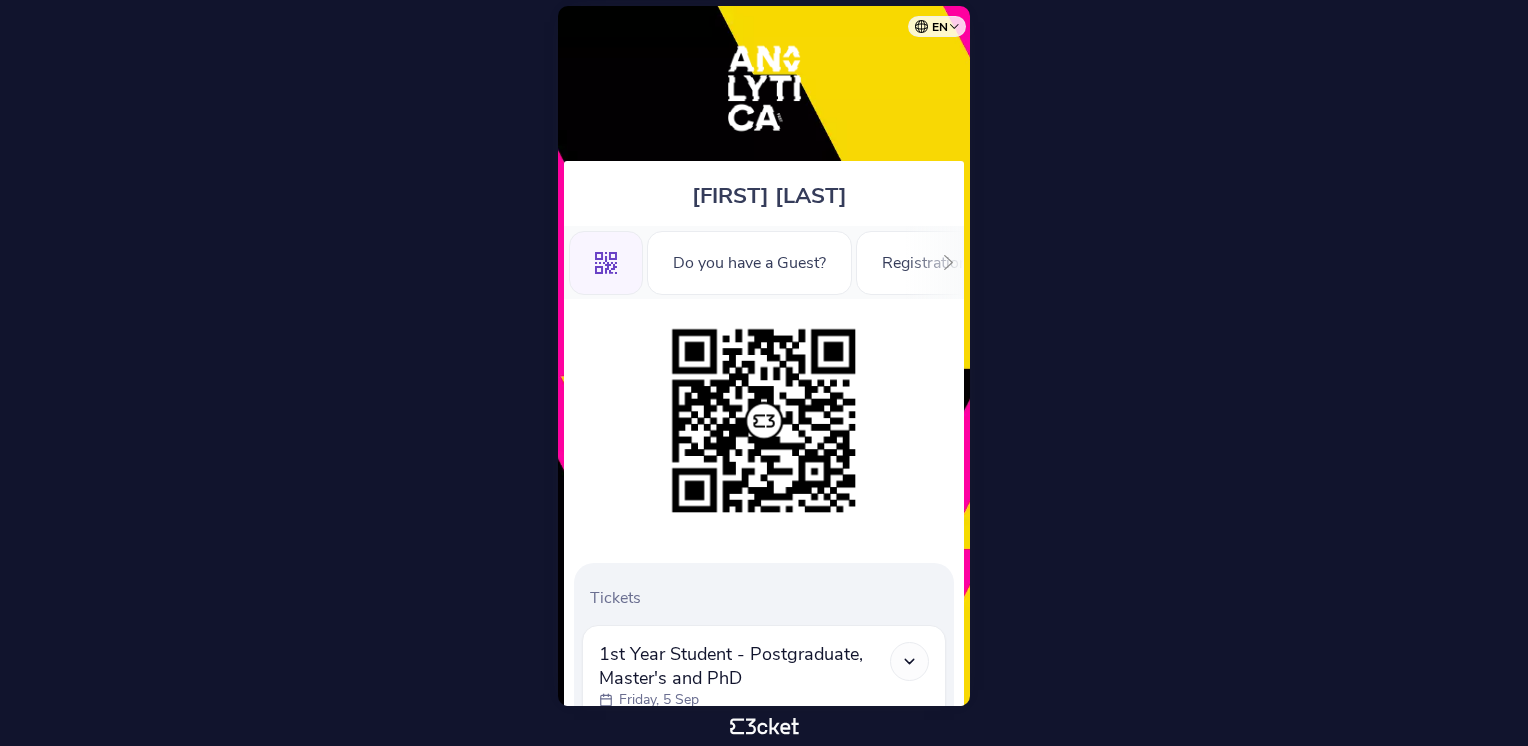 click 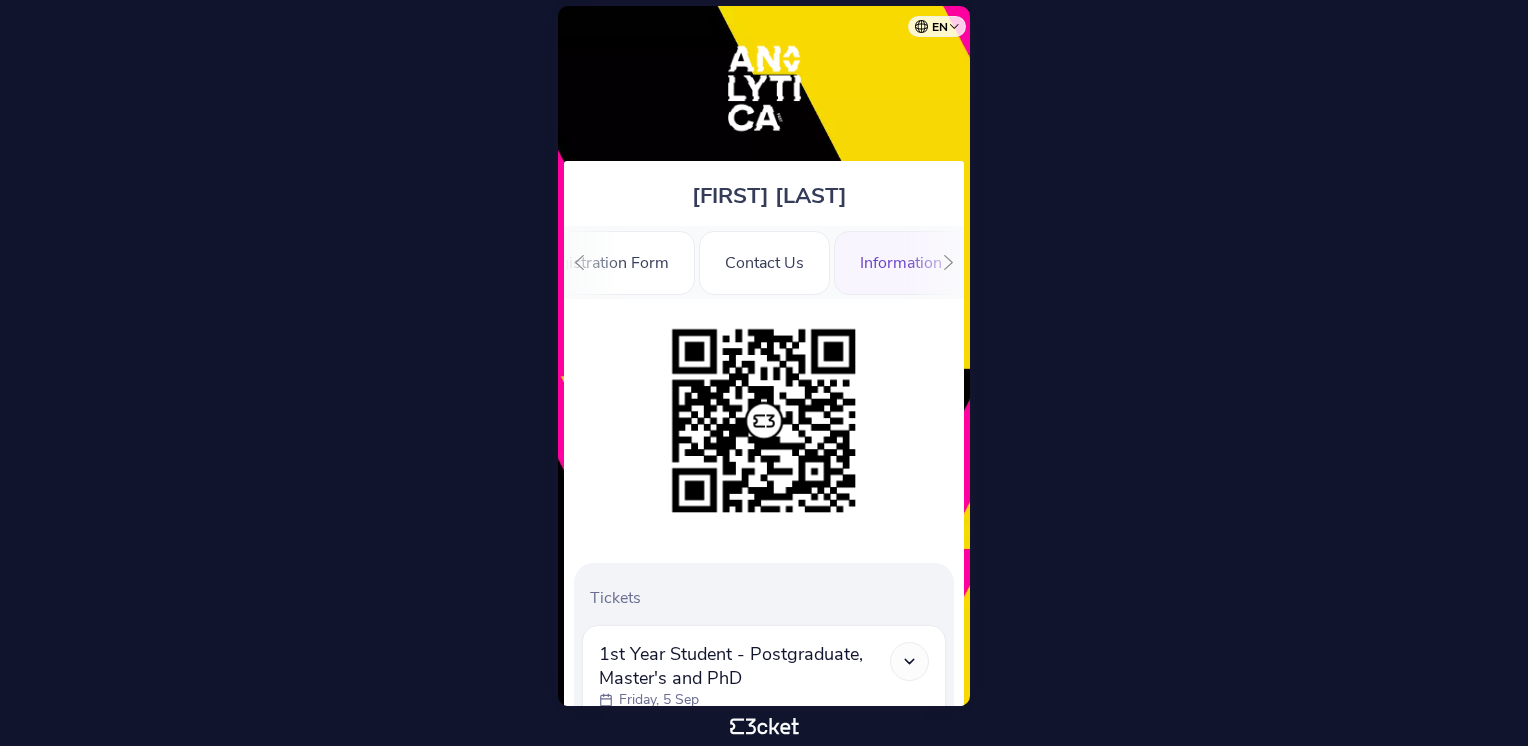 scroll, scrollTop: 0, scrollLeft: 350, axis: horizontal 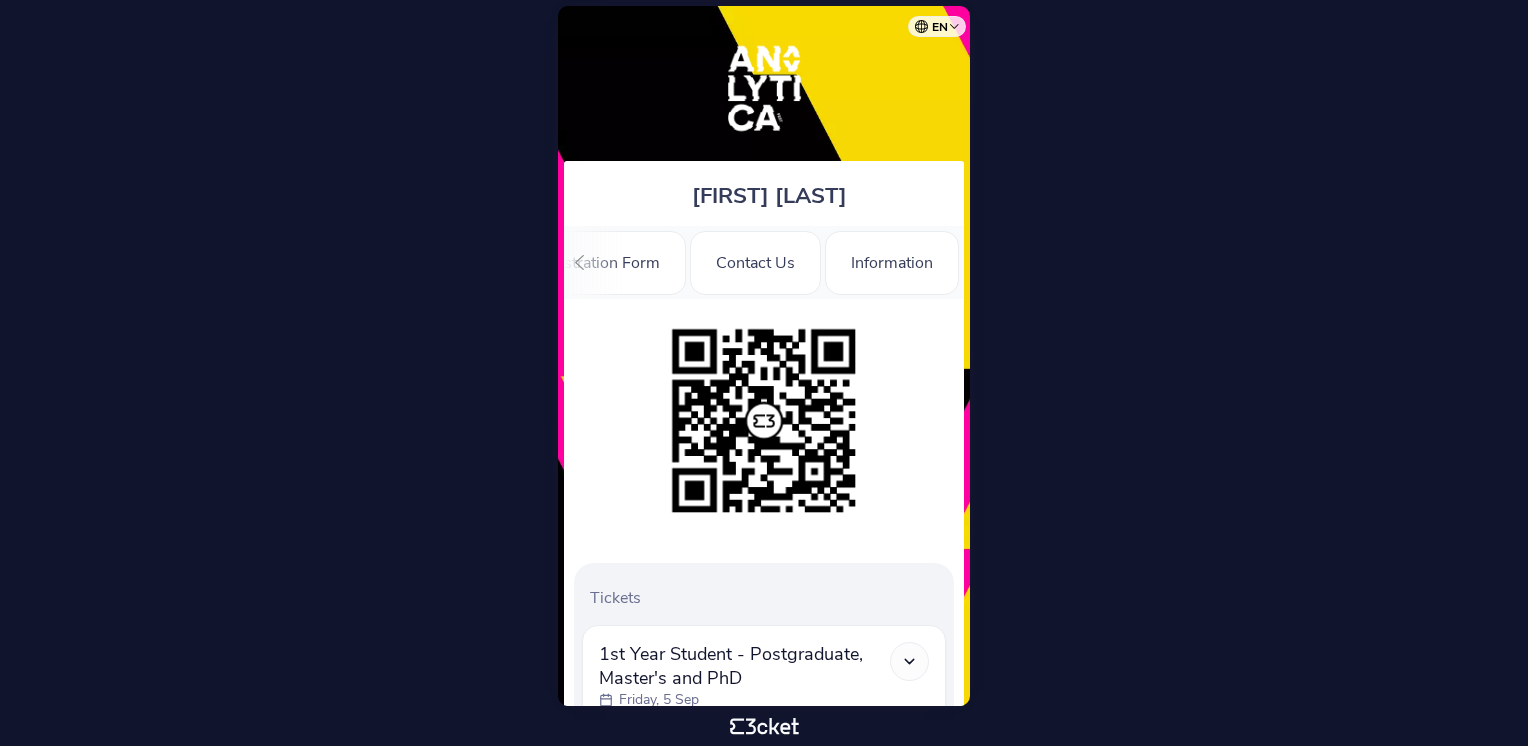click 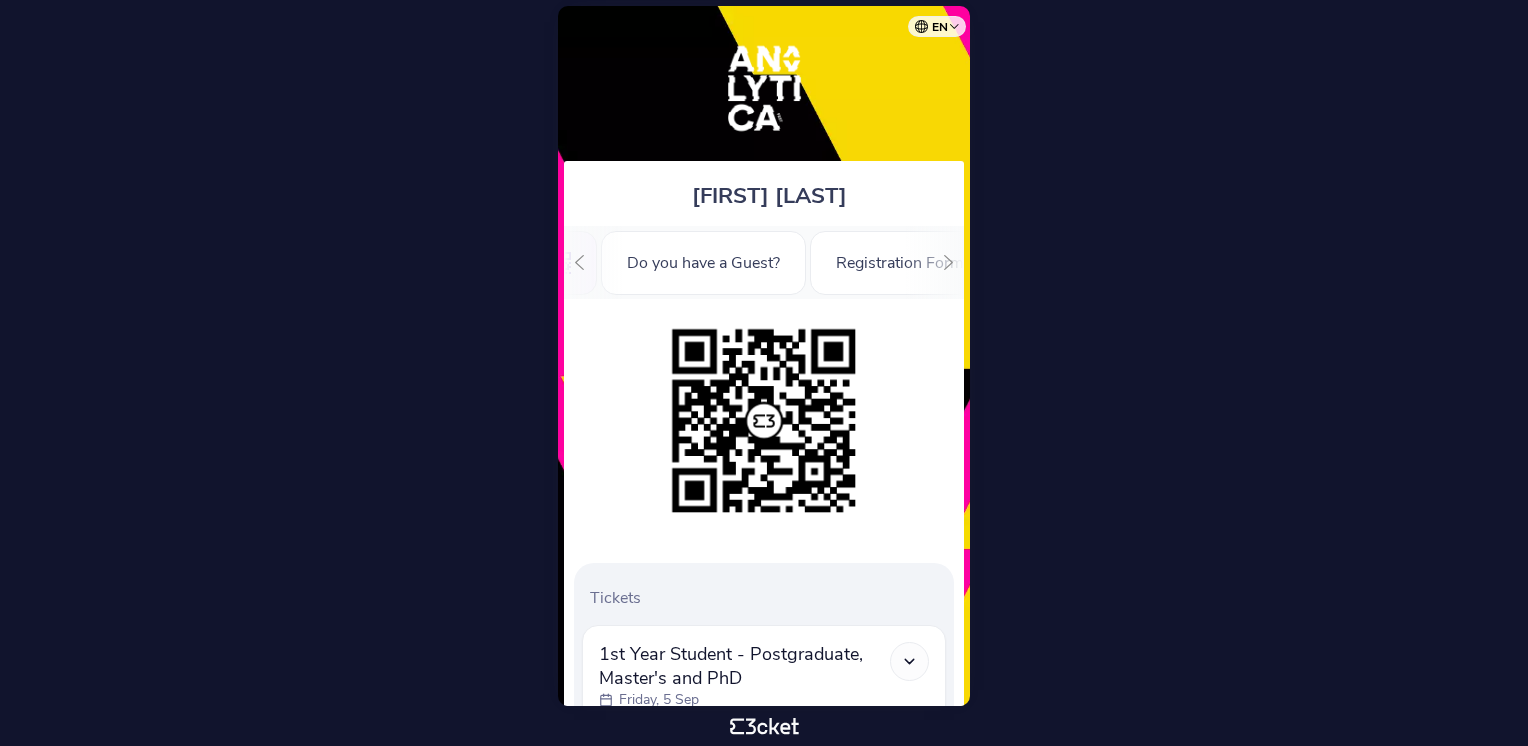 scroll, scrollTop: 0, scrollLeft: 7, axis: horizontal 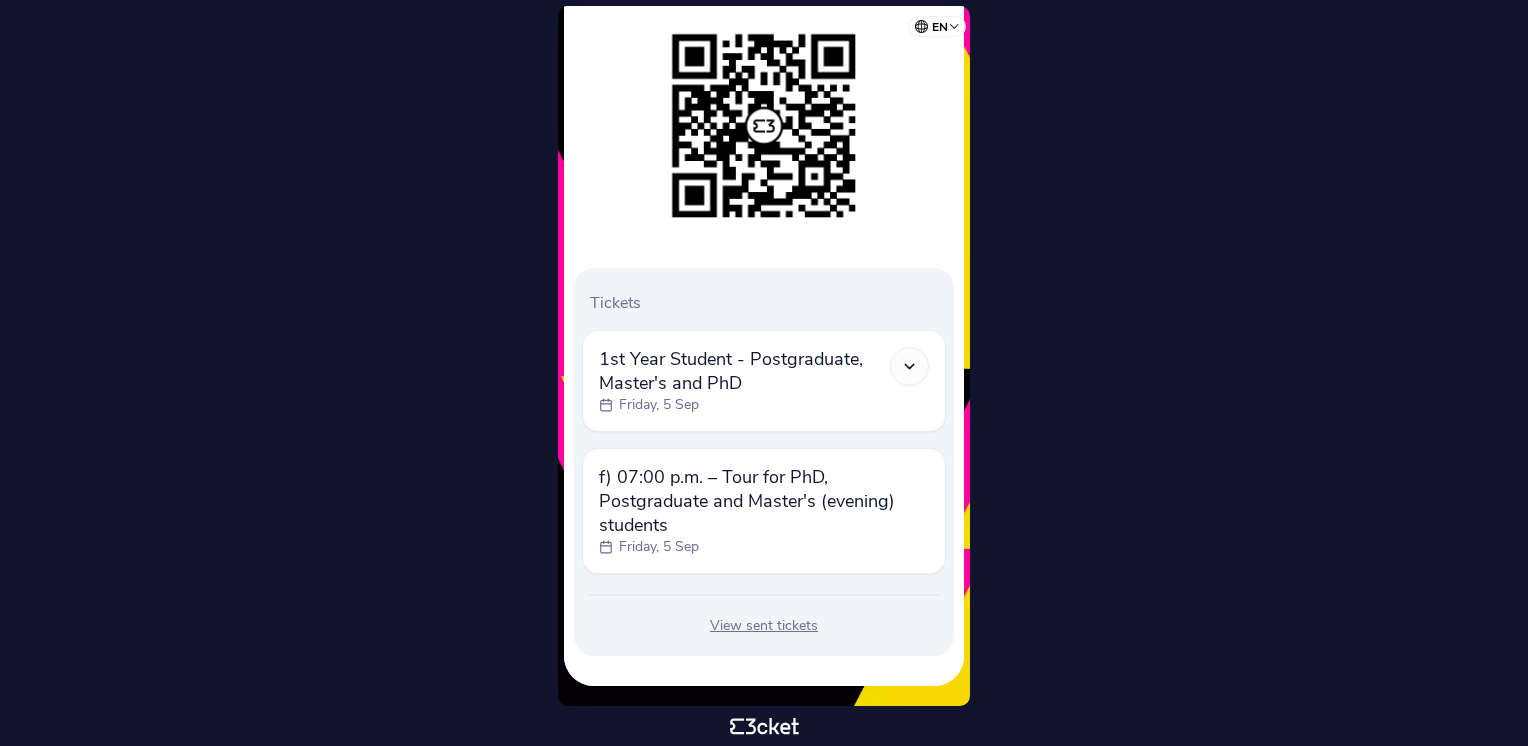 click on "1st Year Student - Postgraduate, Master's and PhD" at bounding box center (744, 371) 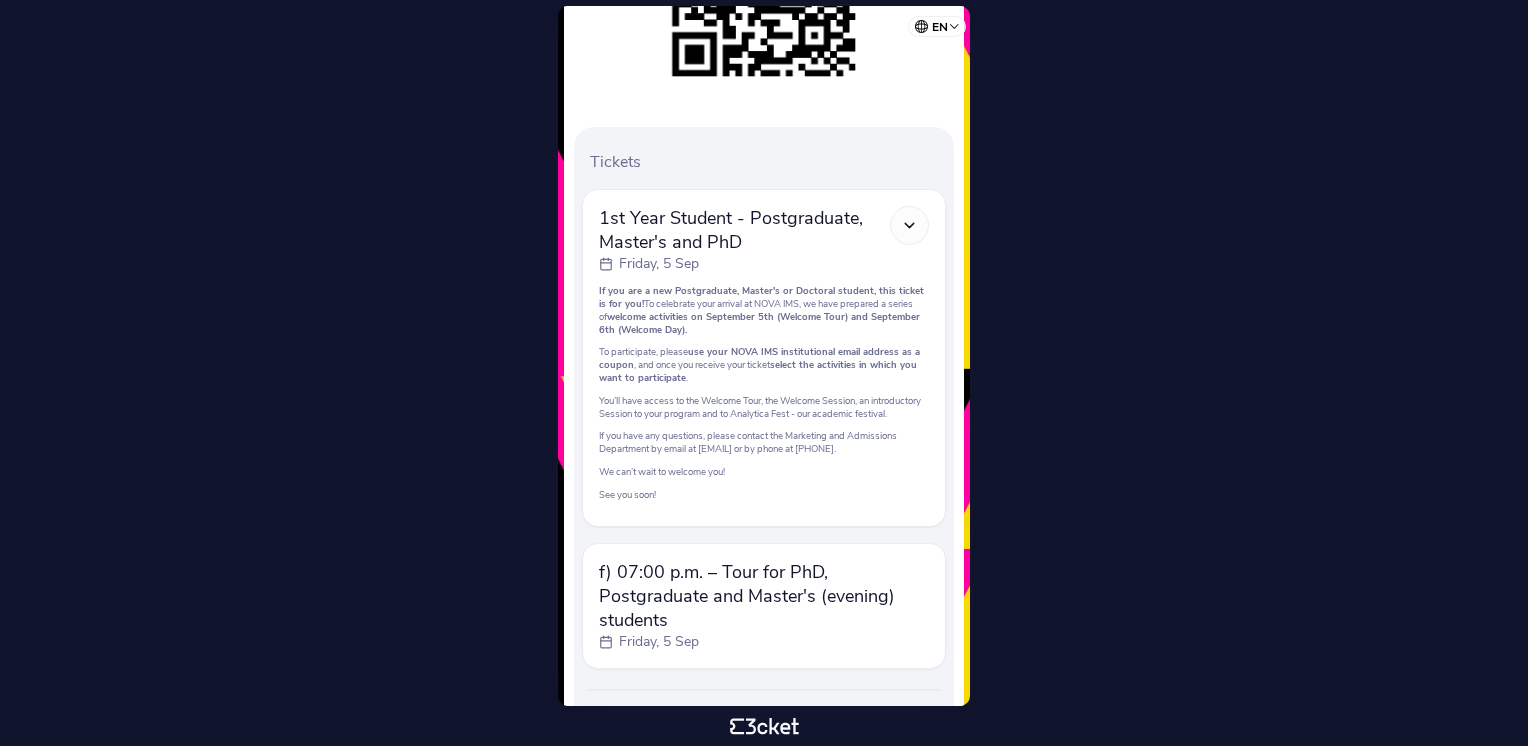 scroll, scrollTop: 556, scrollLeft: 0, axis: vertical 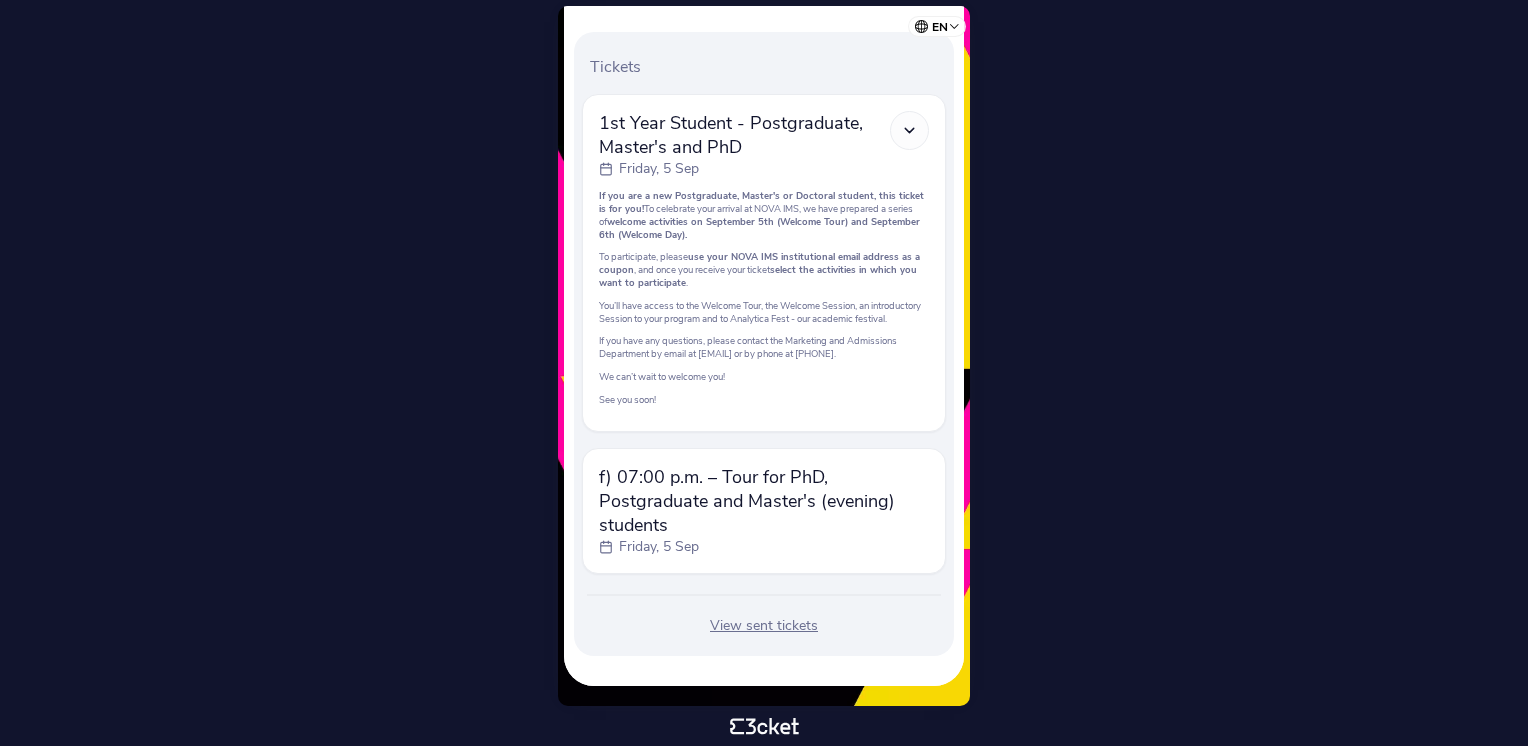 click on "f) 07:00 p.m. – Tour for PhD, Postgraduate and Master's (evening) students" at bounding box center [764, 501] 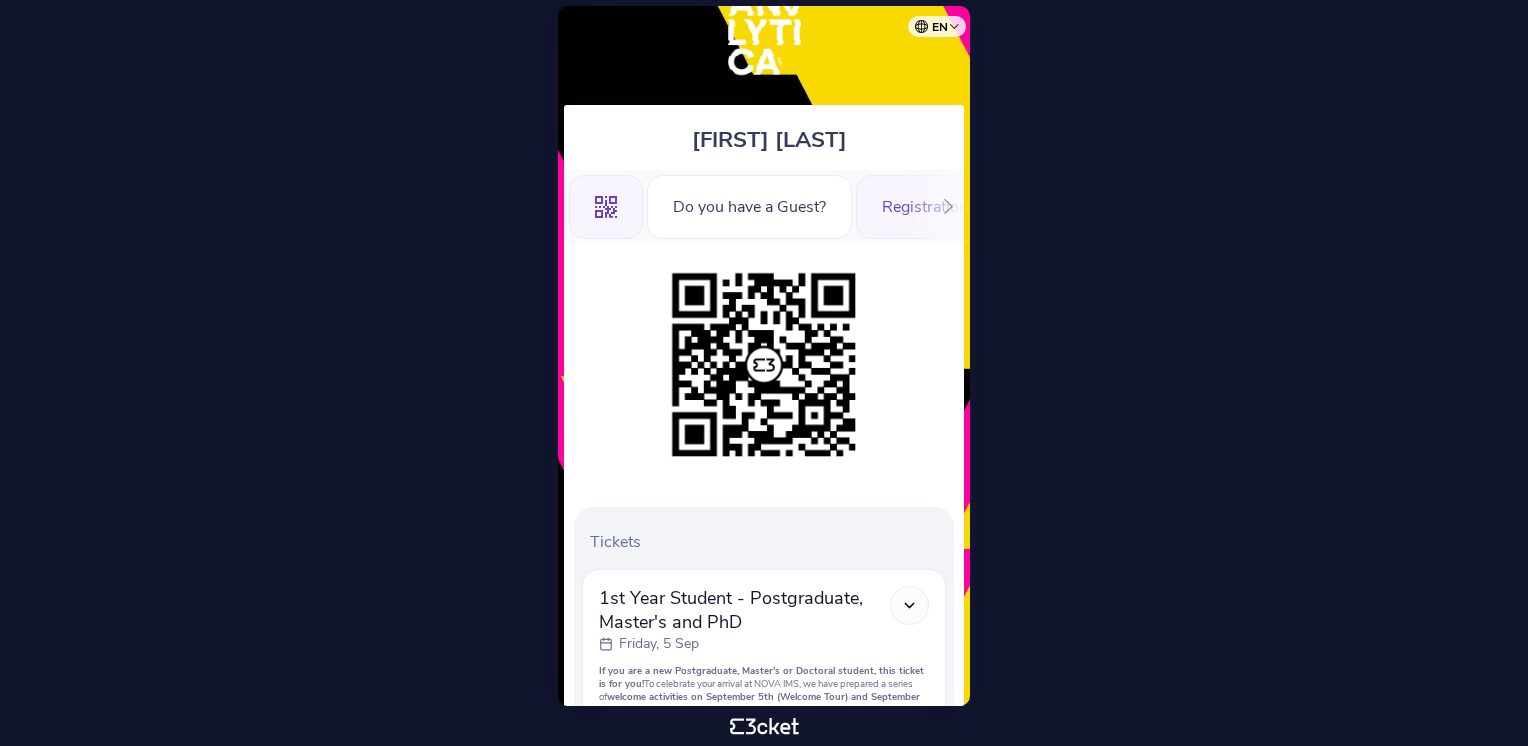 click on "Registration Form" at bounding box center [946, 207] 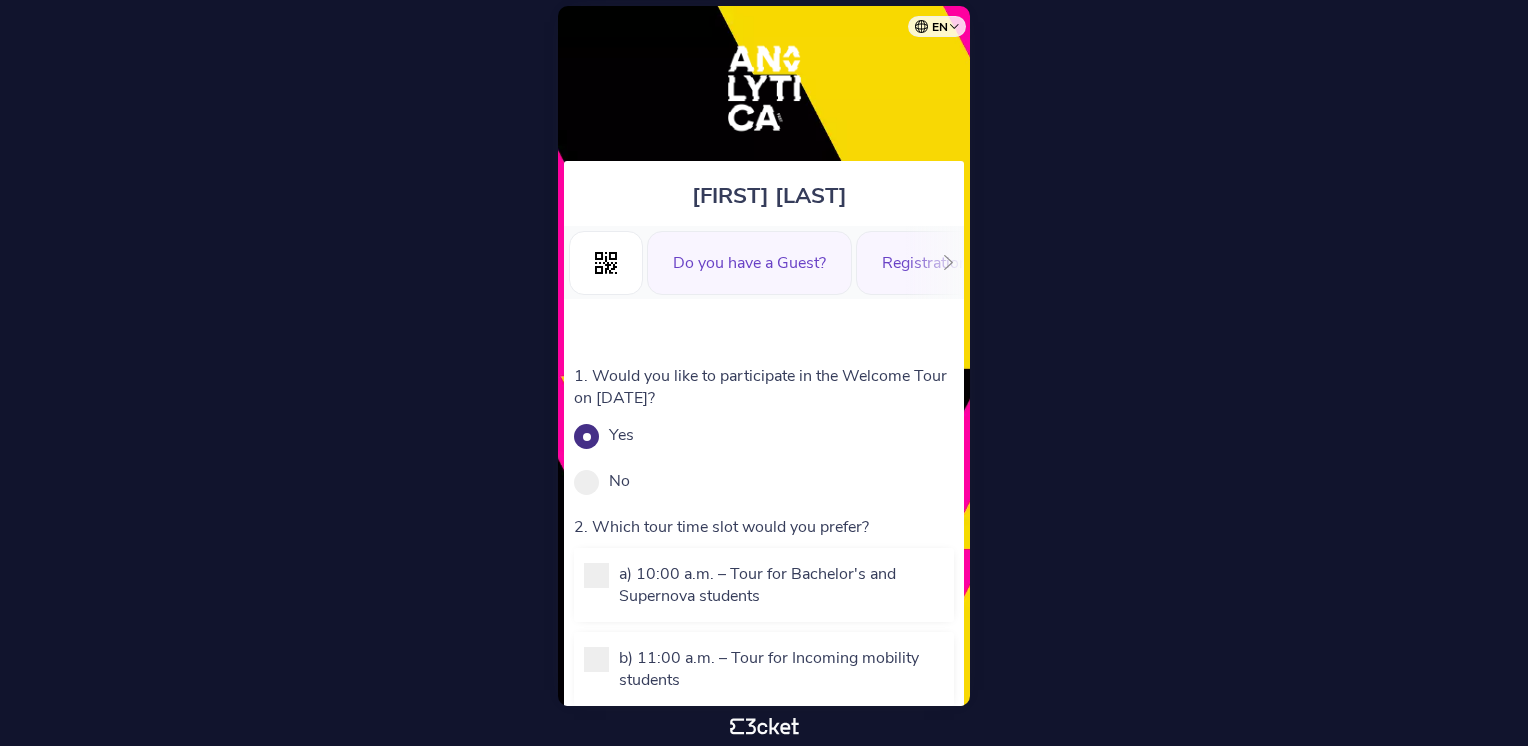 scroll, scrollTop: 0, scrollLeft: 0, axis: both 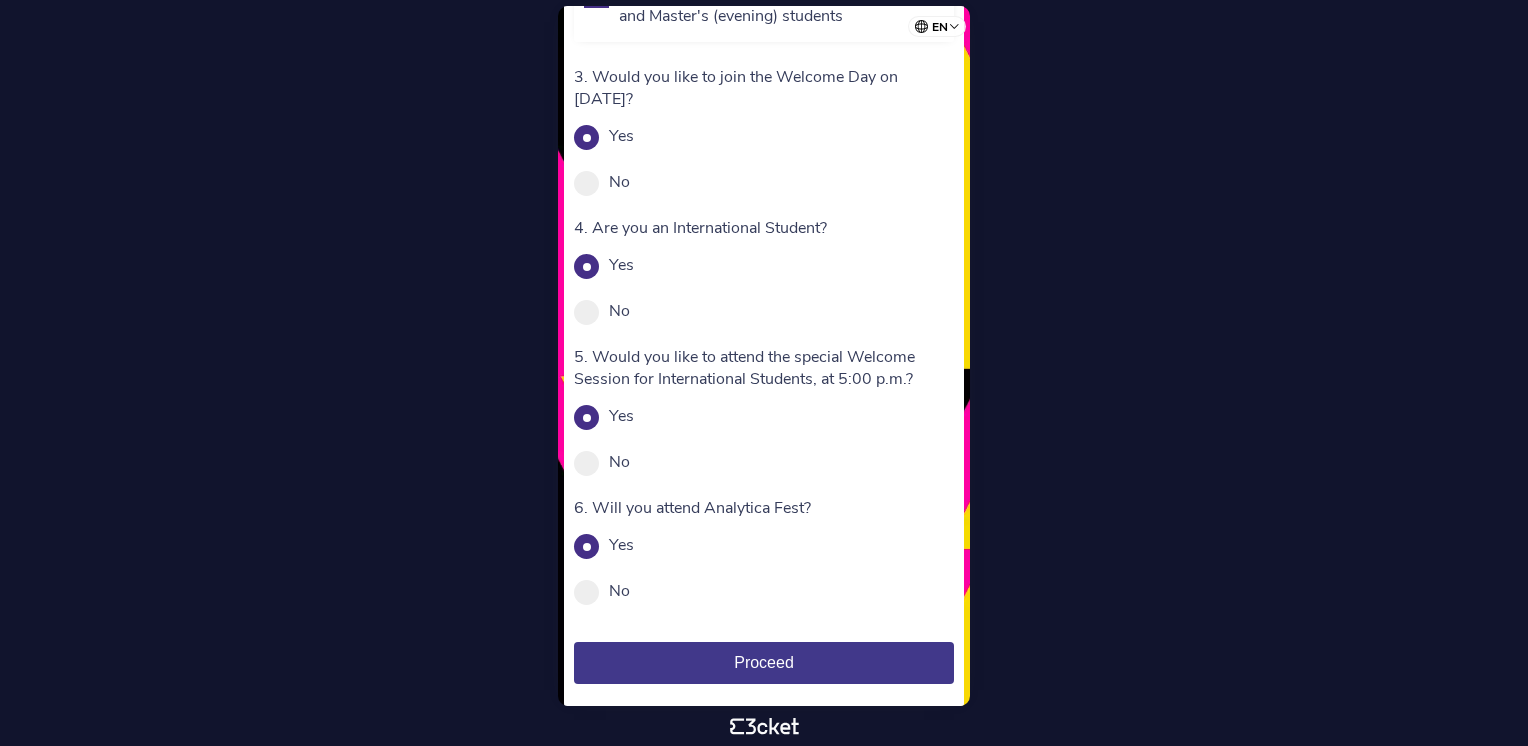 click on "Proceed" at bounding box center [764, 663] 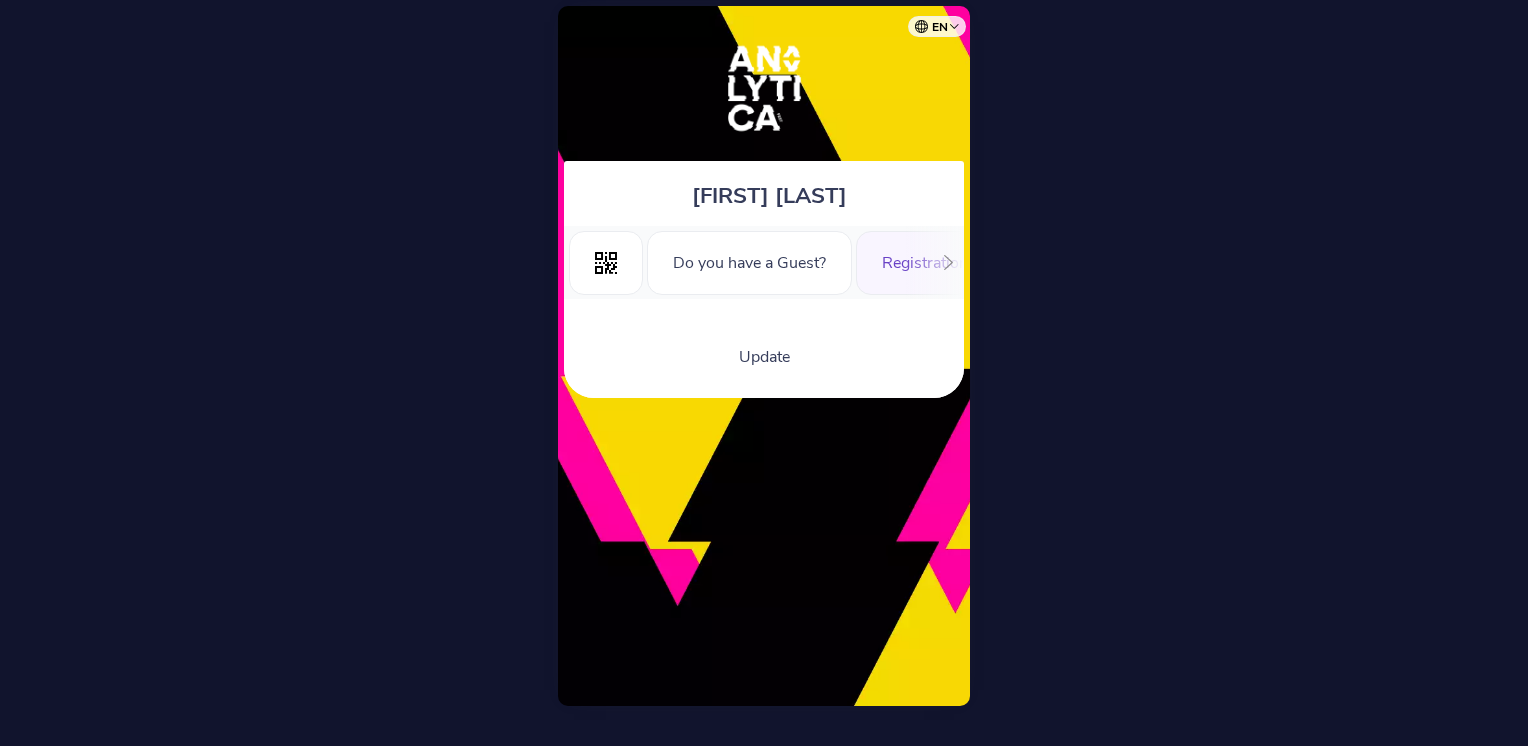 scroll, scrollTop: 0, scrollLeft: 0, axis: both 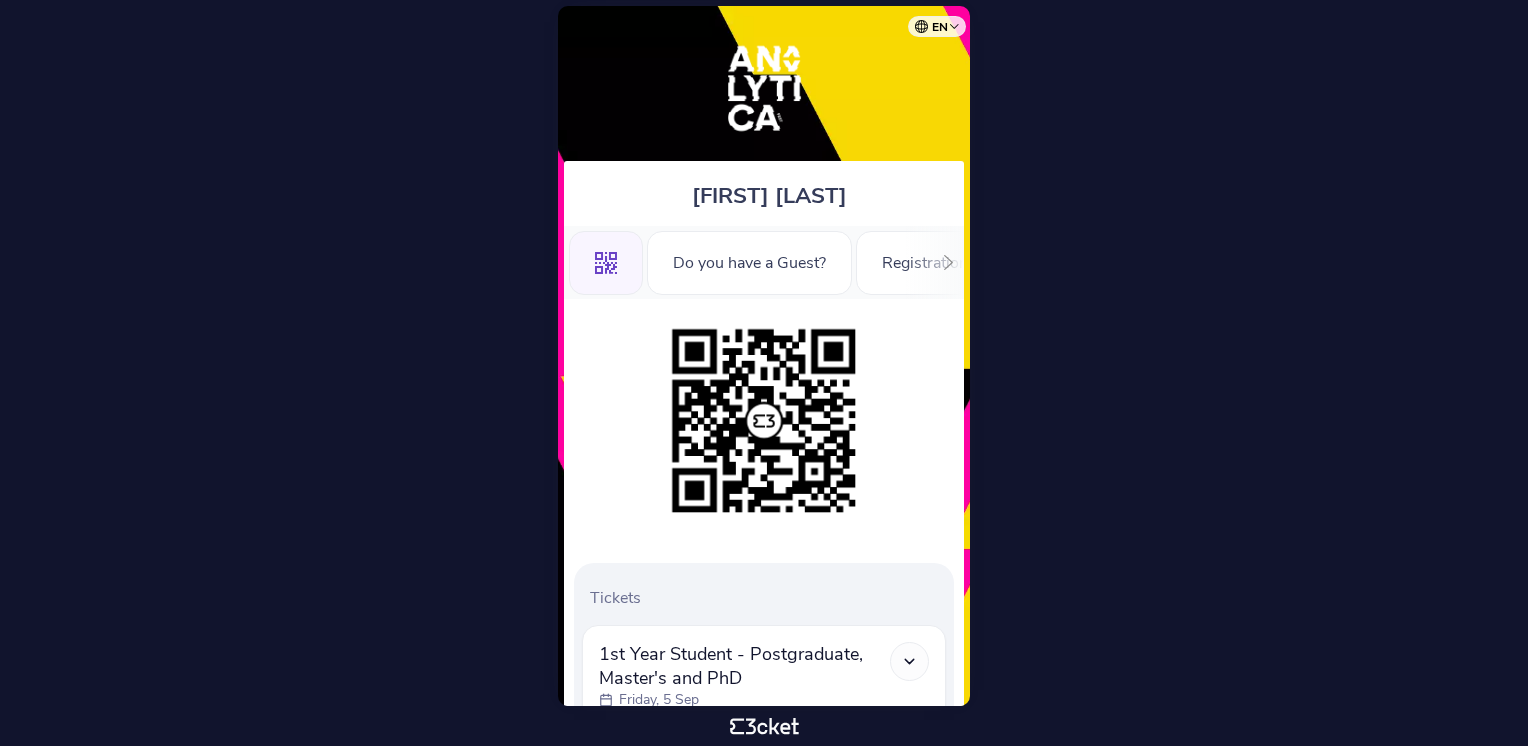 click at bounding box center [948, 262] 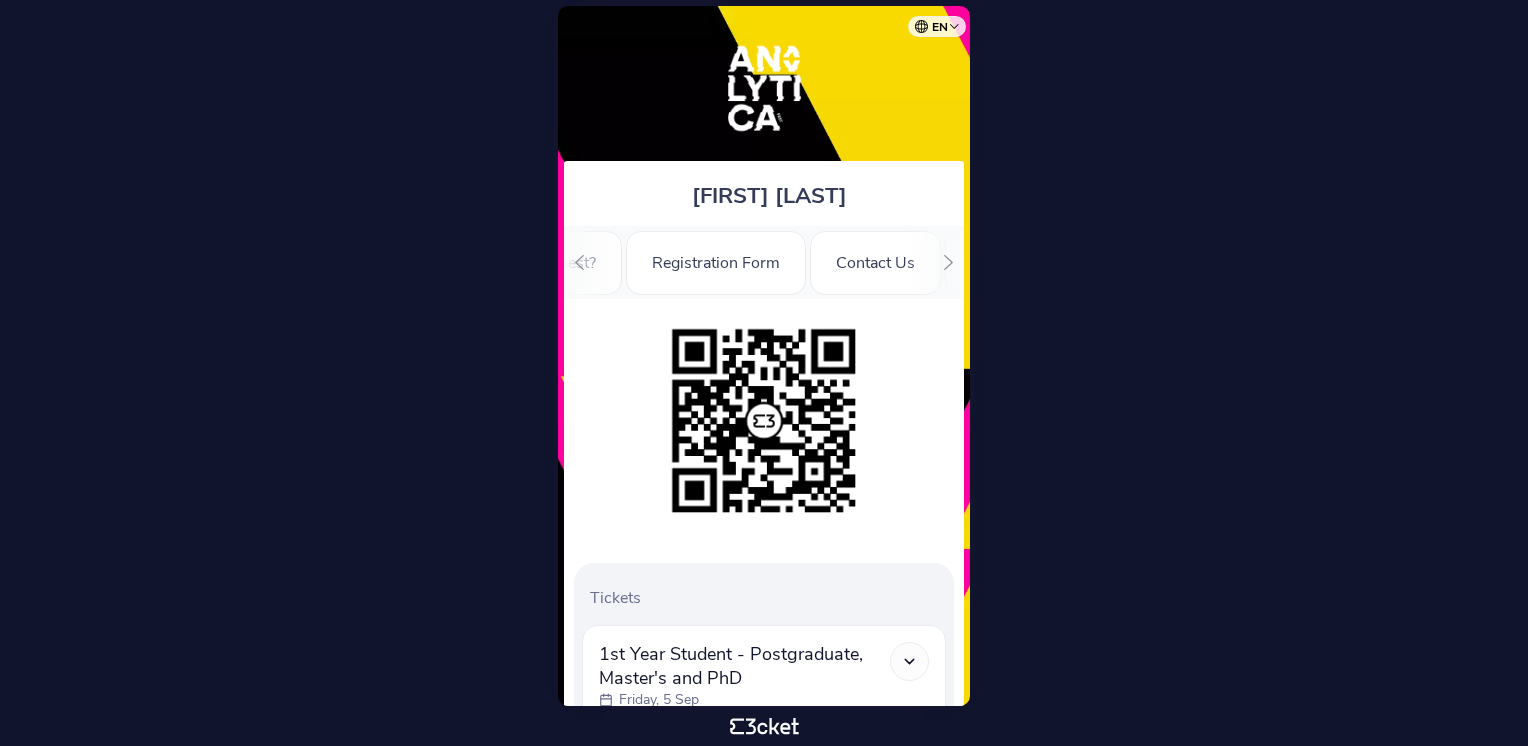 click at bounding box center [948, 262] 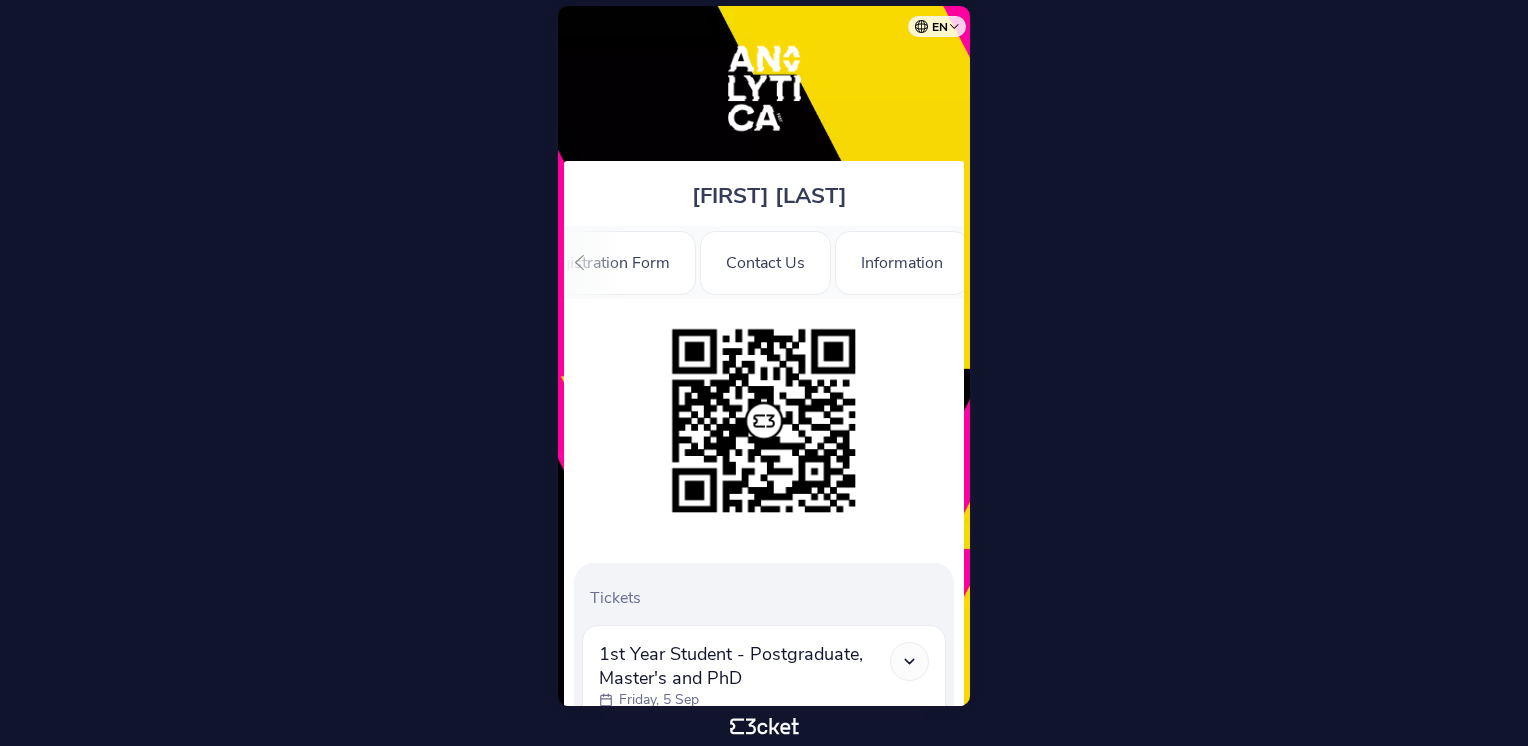 scroll, scrollTop: 0, scrollLeft: 350, axis: horizontal 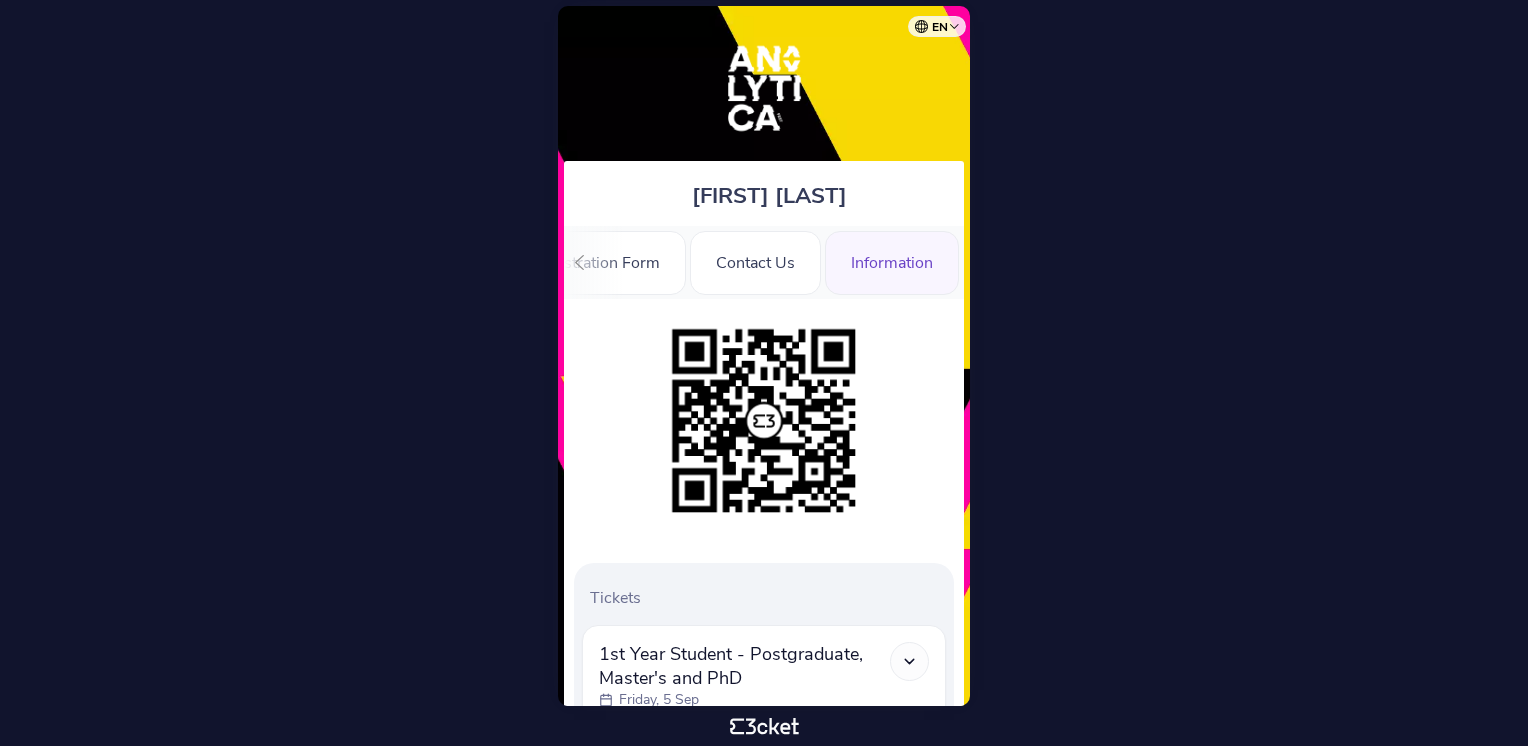 click on "Information" at bounding box center [892, 263] 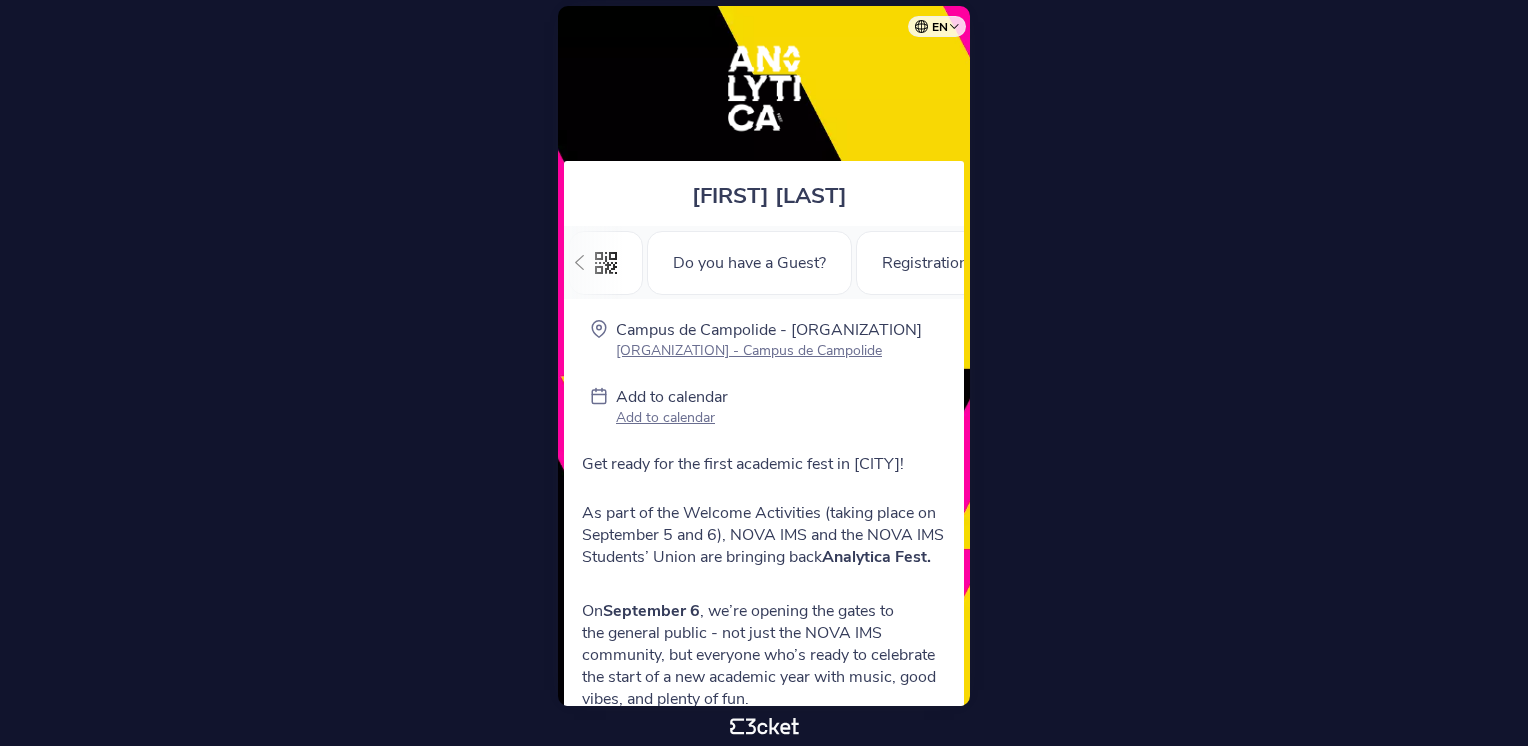 scroll, scrollTop: 0, scrollLeft: 0, axis: both 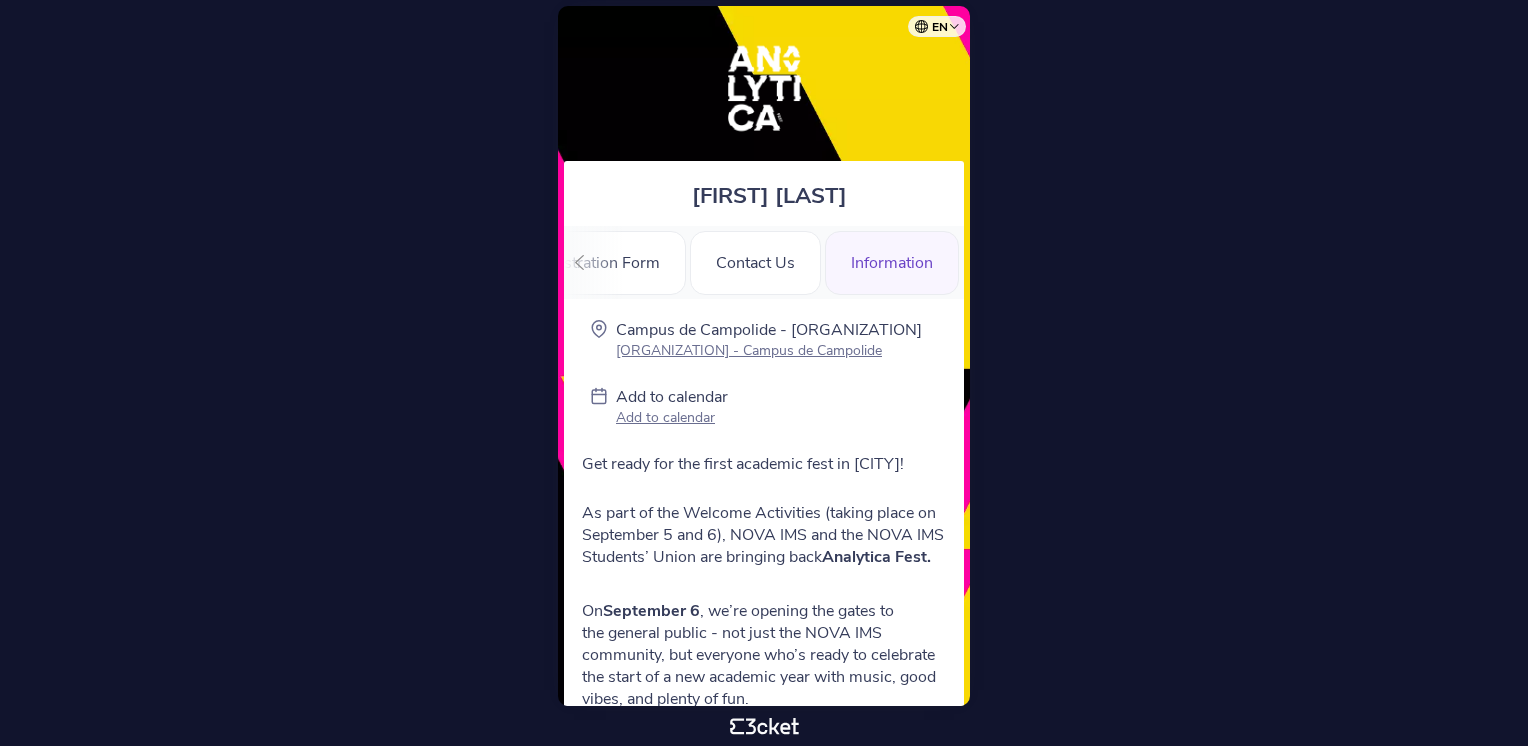 click on "Add to calendar" at bounding box center (672, 417) 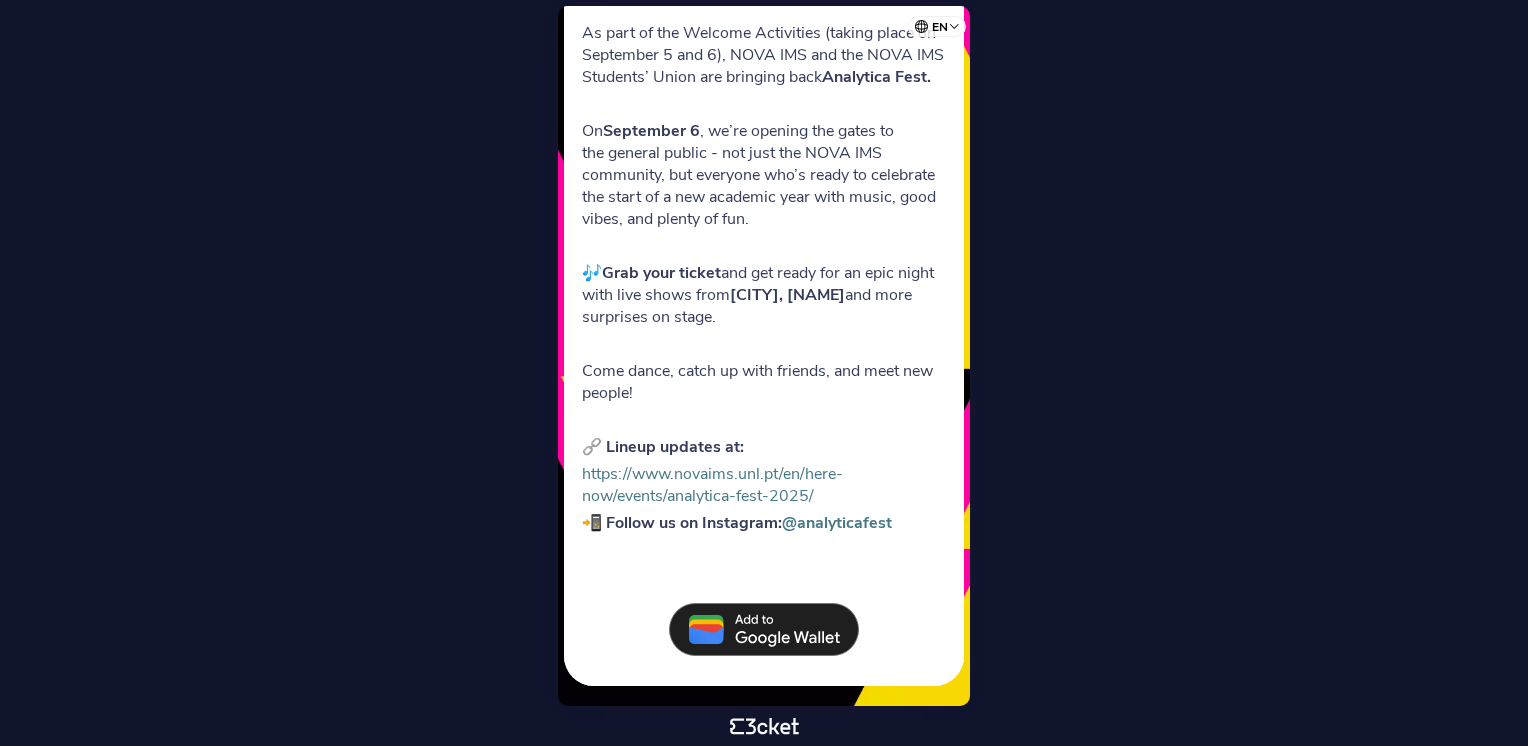 scroll, scrollTop: 394, scrollLeft: 0, axis: vertical 